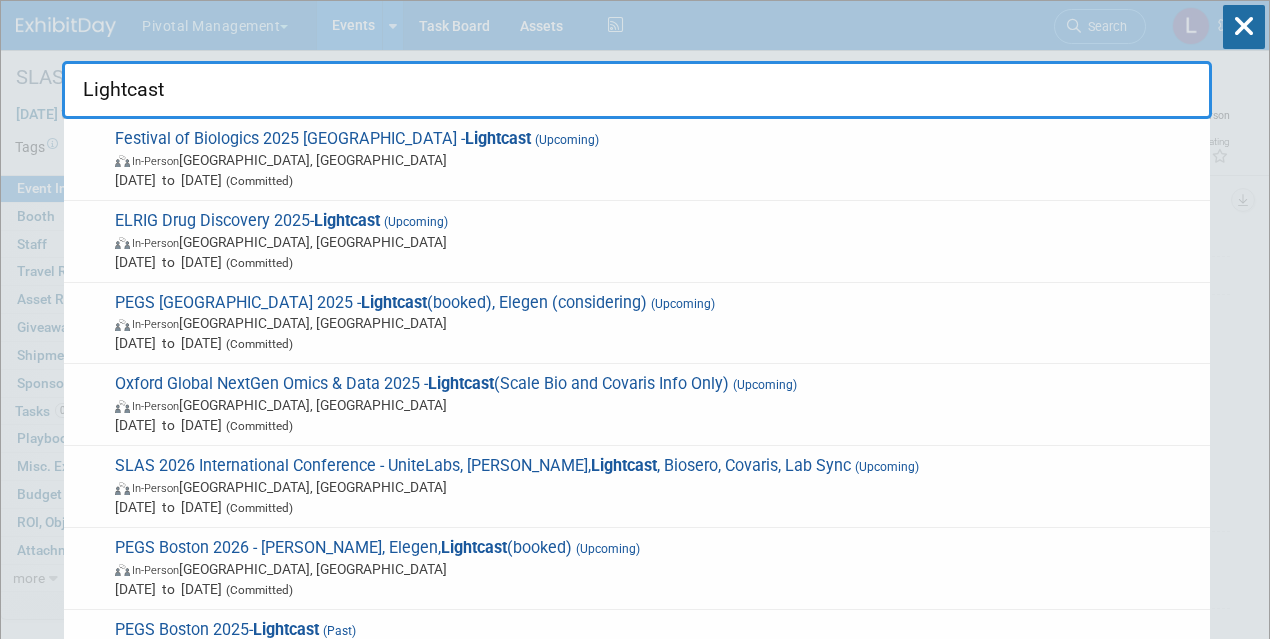 scroll, scrollTop: 0, scrollLeft: 0, axis: both 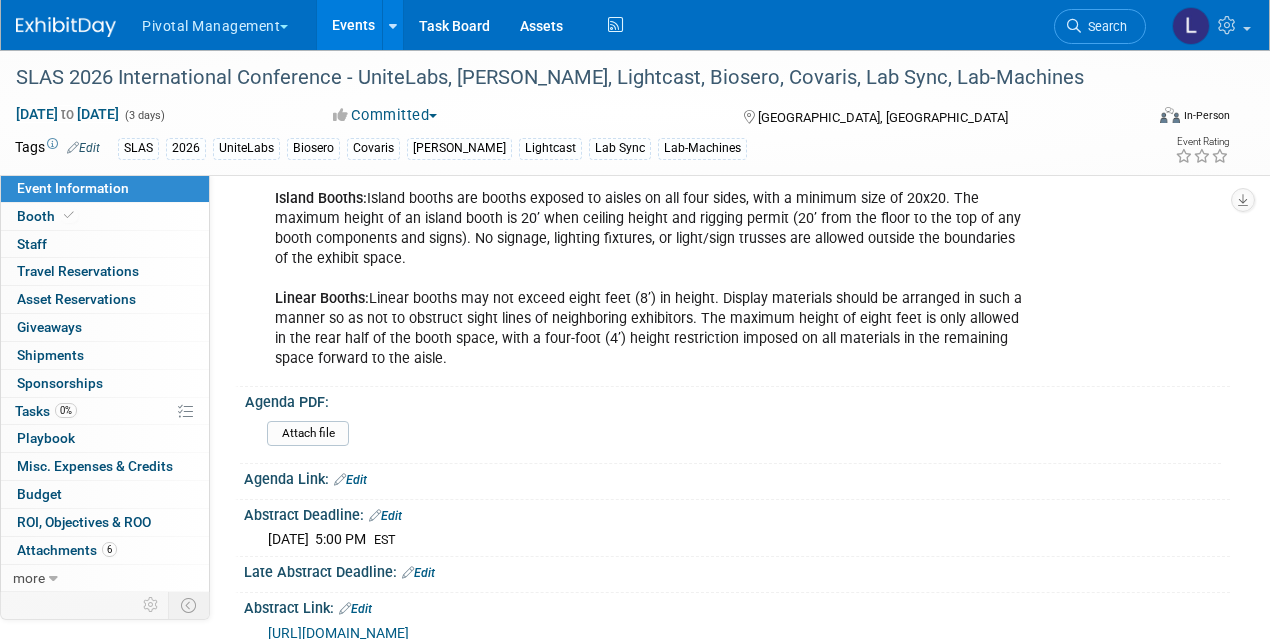 click on "Search" at bounding box center (1104, 26) 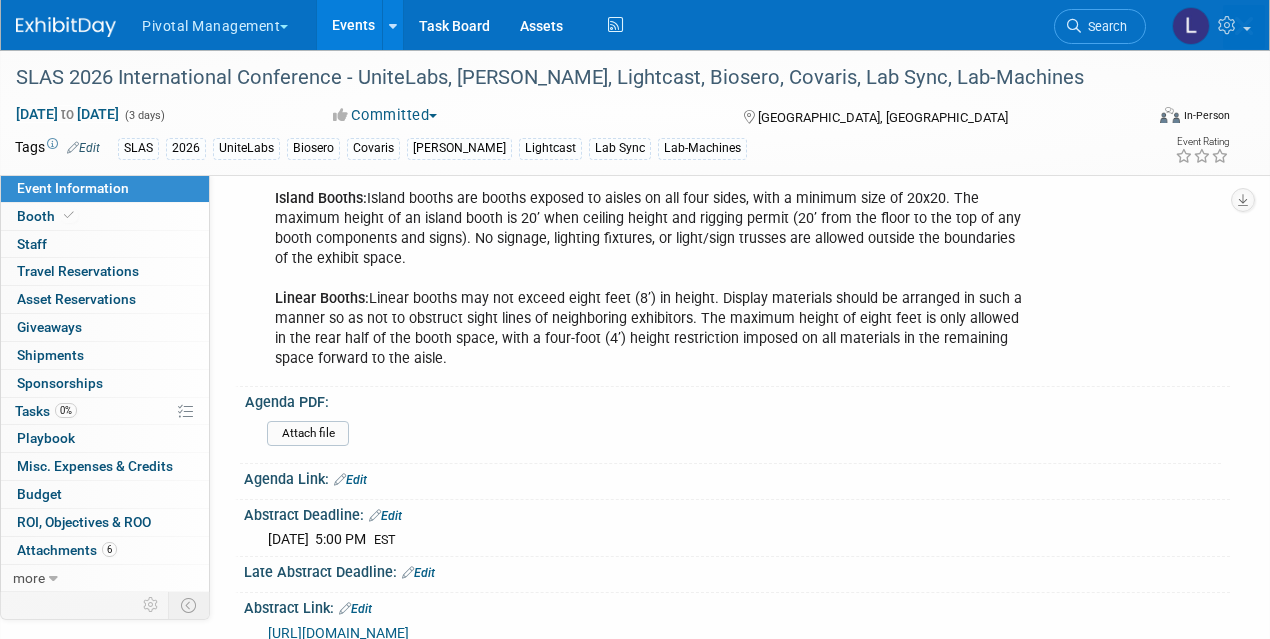 scroll, scrollTop: 0, scrollLeft: 0, axis: both 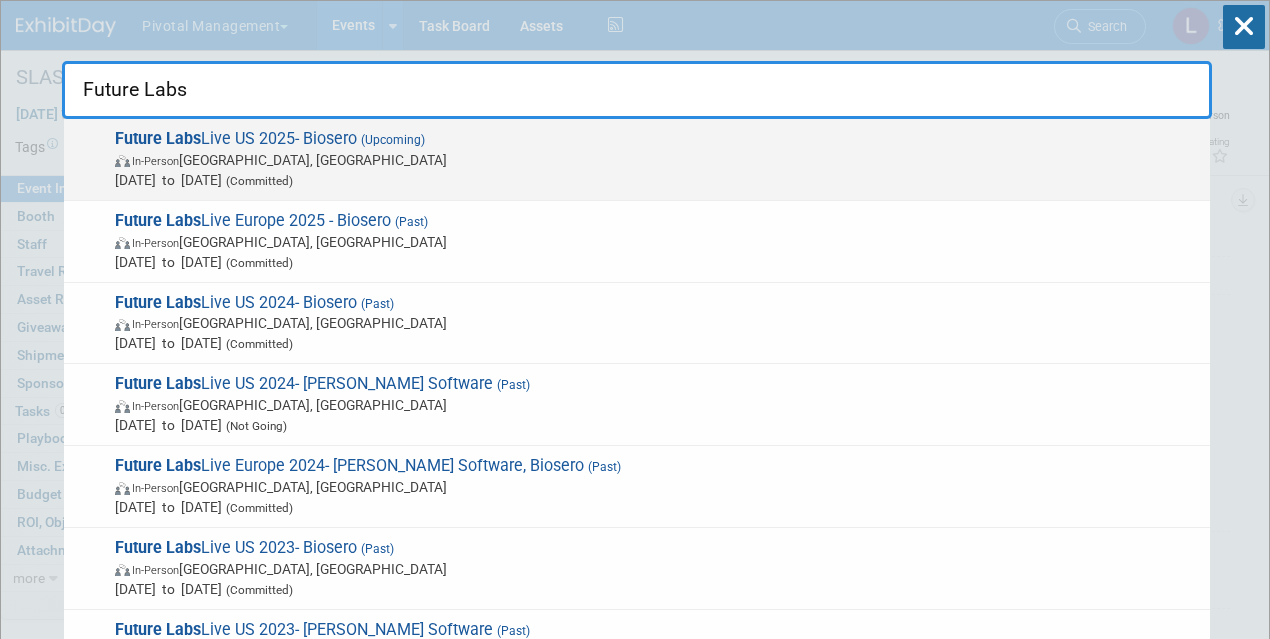 type on "Future Labs" 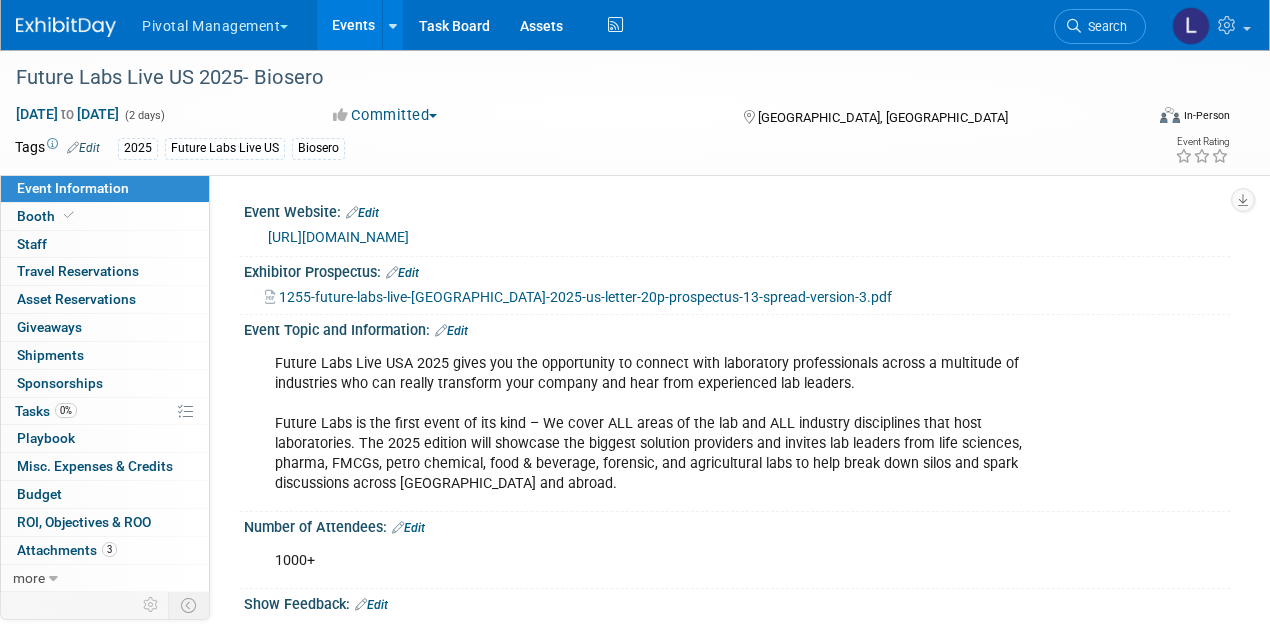 scroll, scrollTop: 0, scrollLeft: 0, axis: both 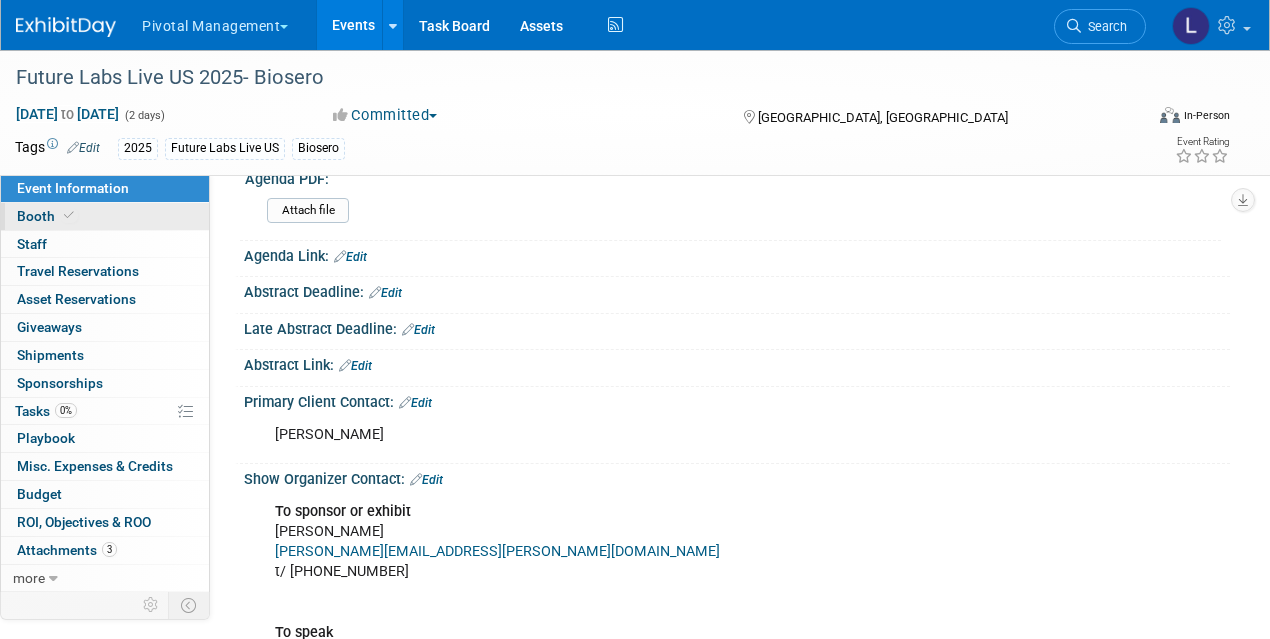click on "Booth" at bounding box center (47, 216) 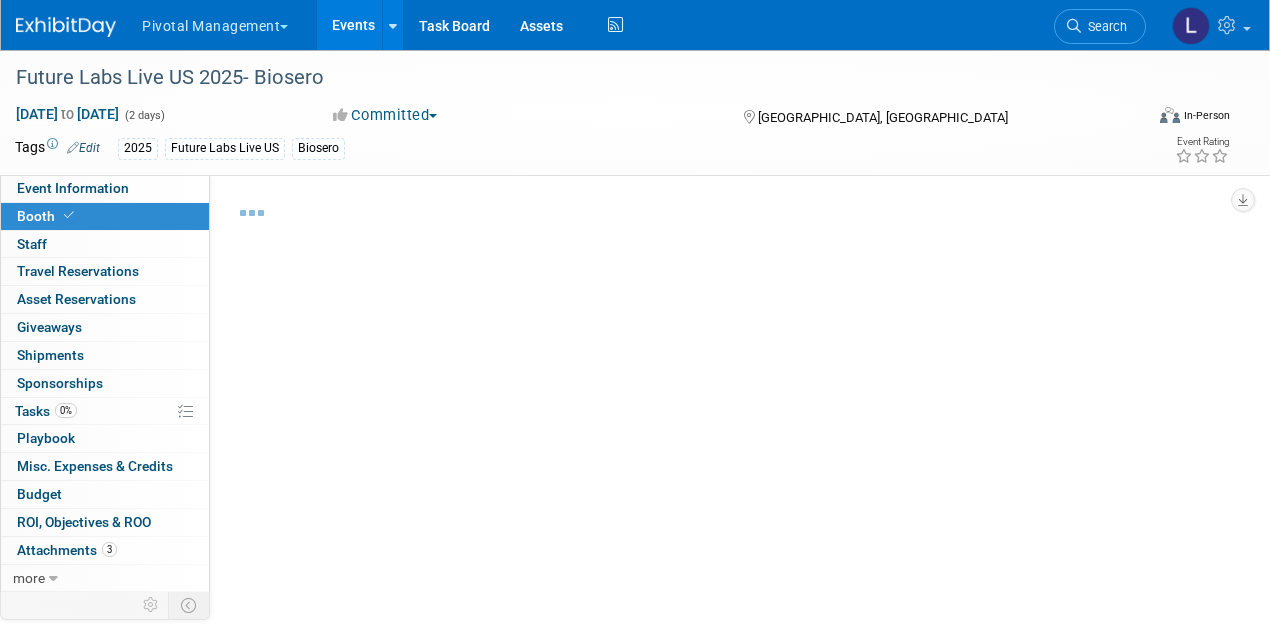 select on "Yes" 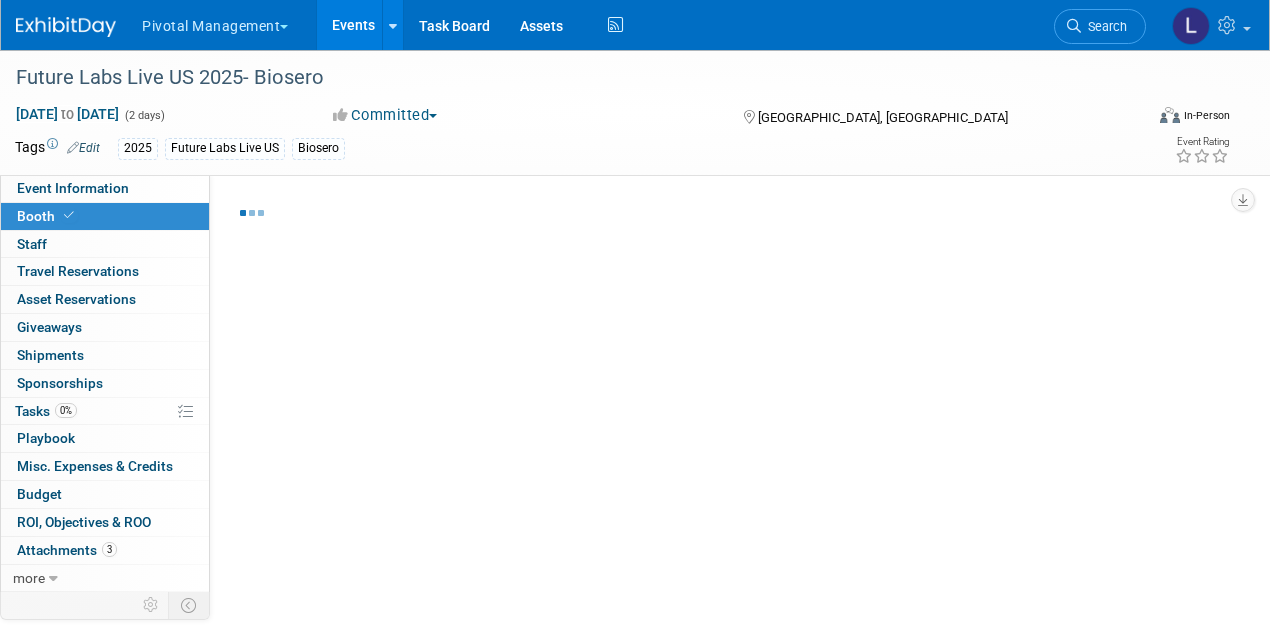 select on "Yes" 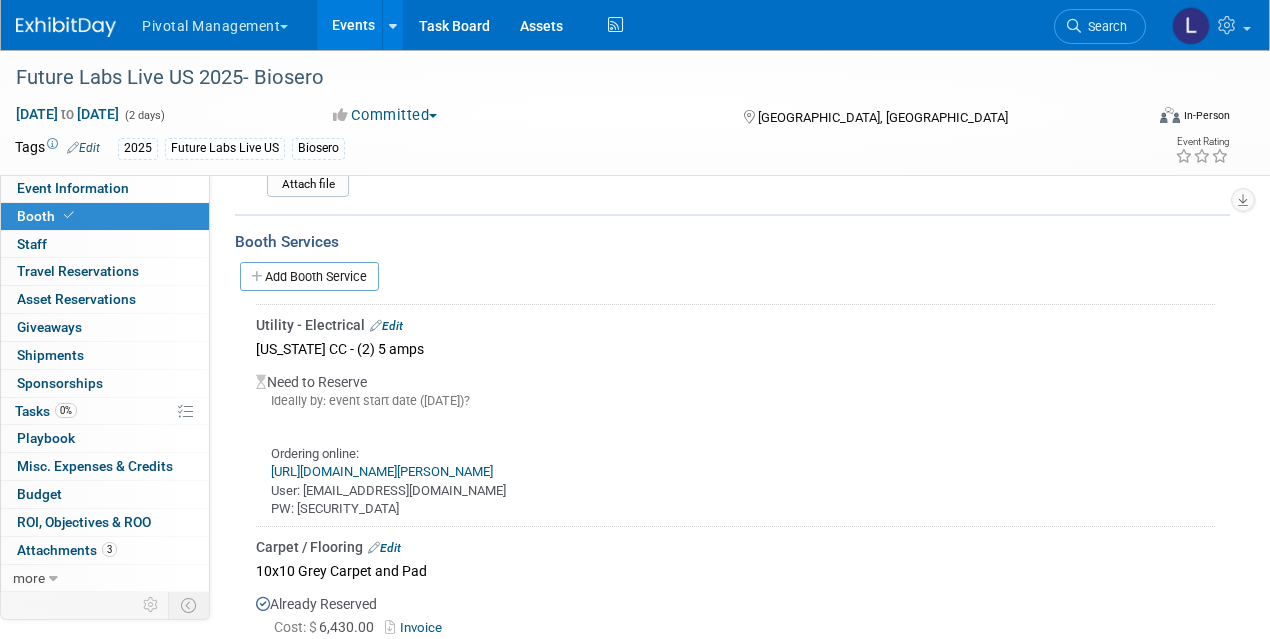 scroll, scrollTop: 1336, scrollLeft: 0, axis: vertical 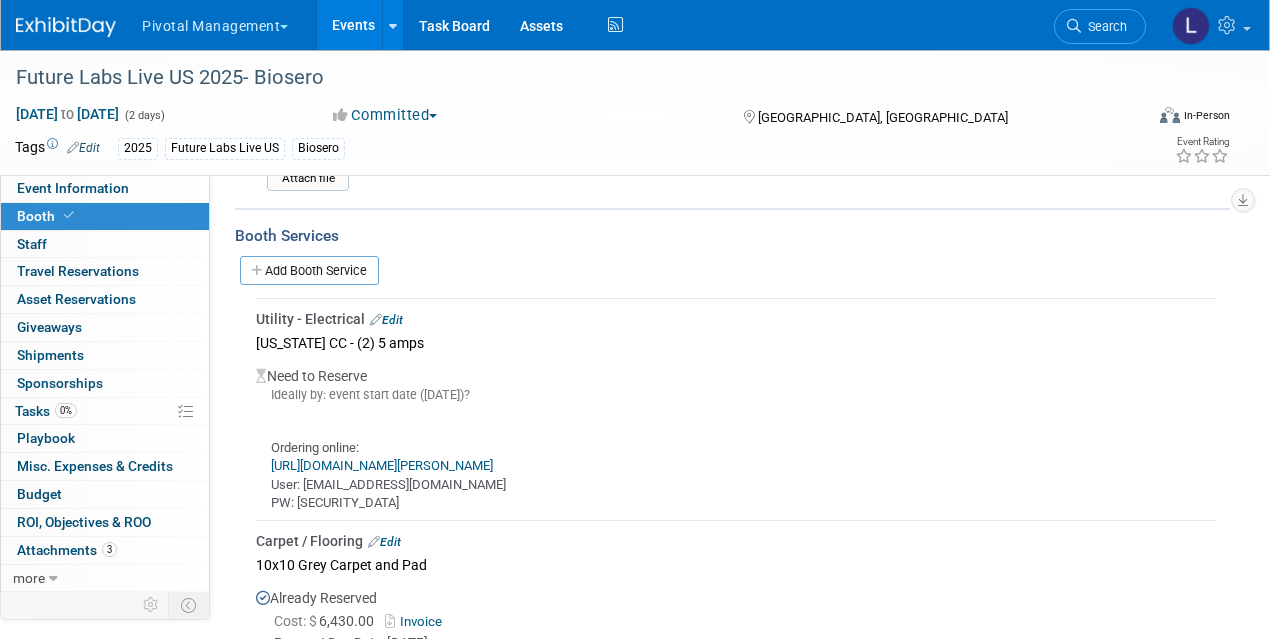 click on "Edit" at bounding box center (386, 320) 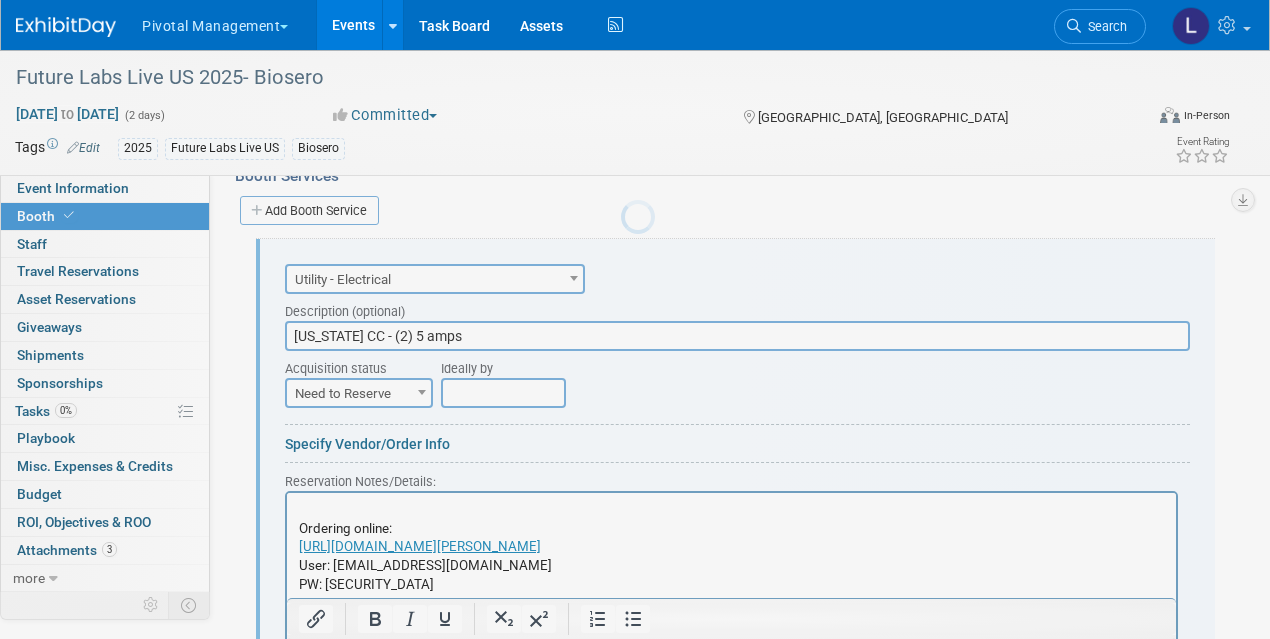 scroll, scrollTop: 0, scrollLeft: 0, axis: both 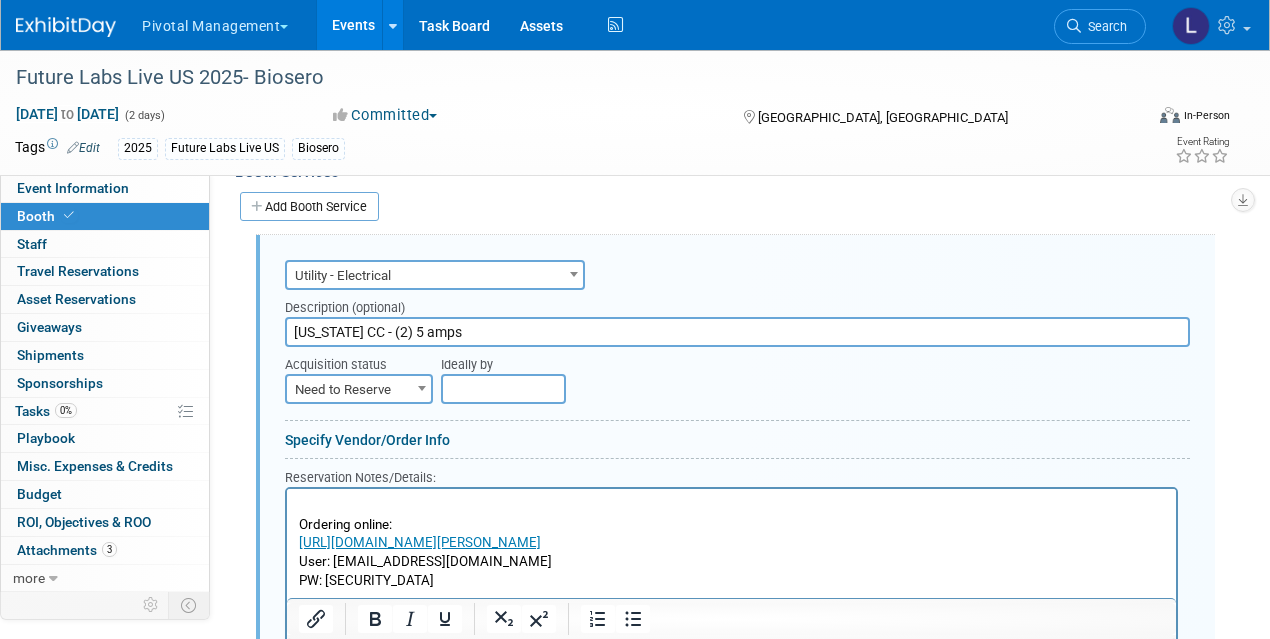 click on "Need to Reserve" at bounding box center (359, 390) 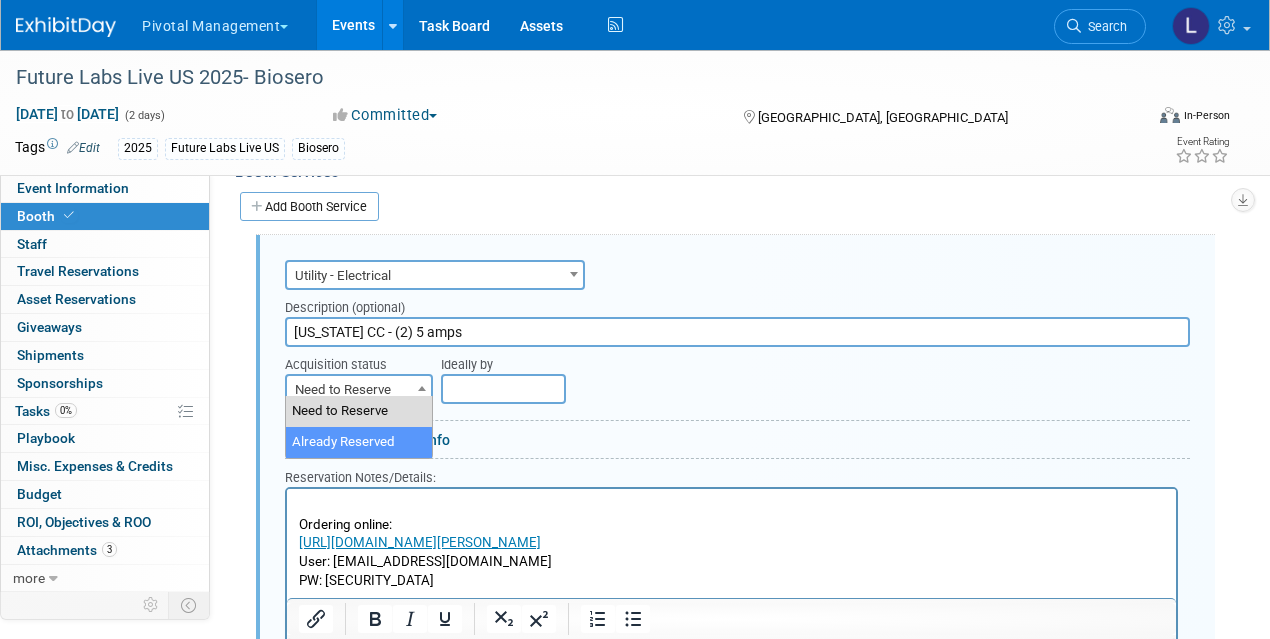 select on "2" 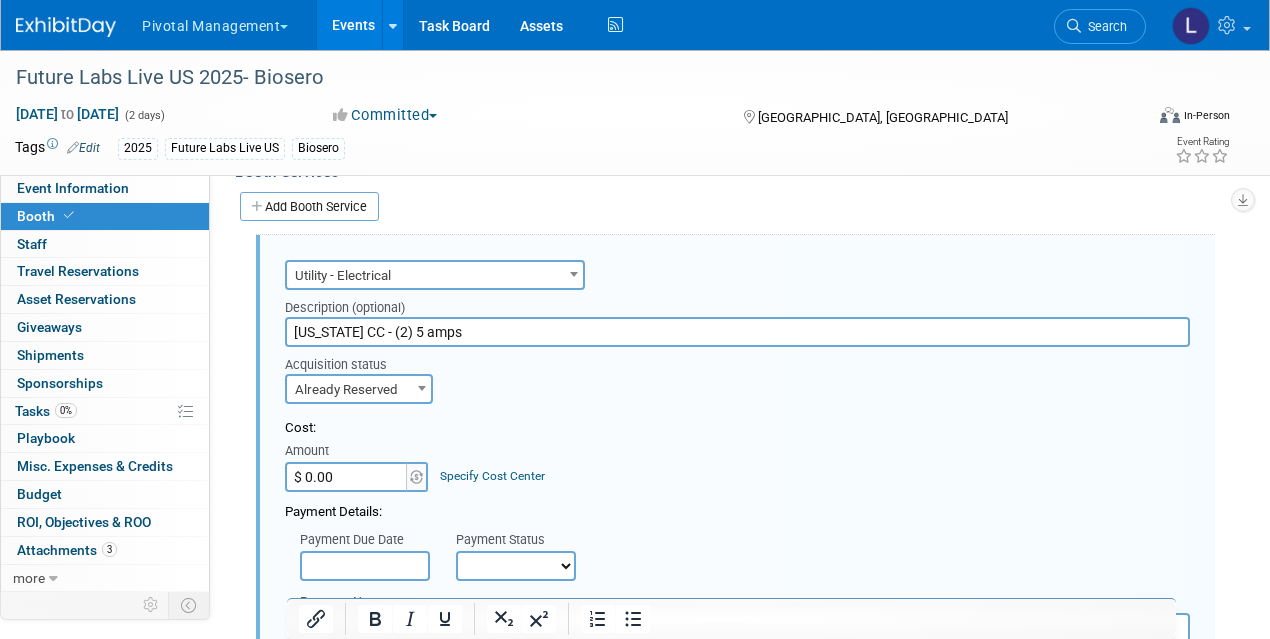 click on "$ 0.00" at bounding box center [347, 477] 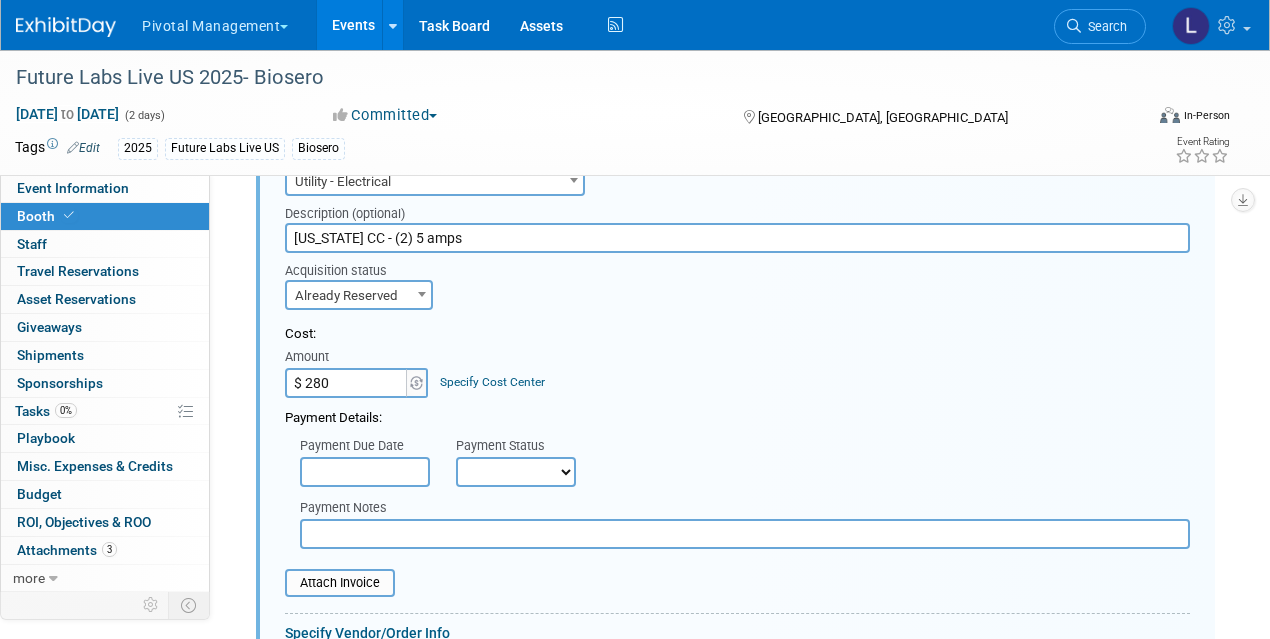 scroll, scrollTop: 1510, scrollLeft: 0, axis: vertical 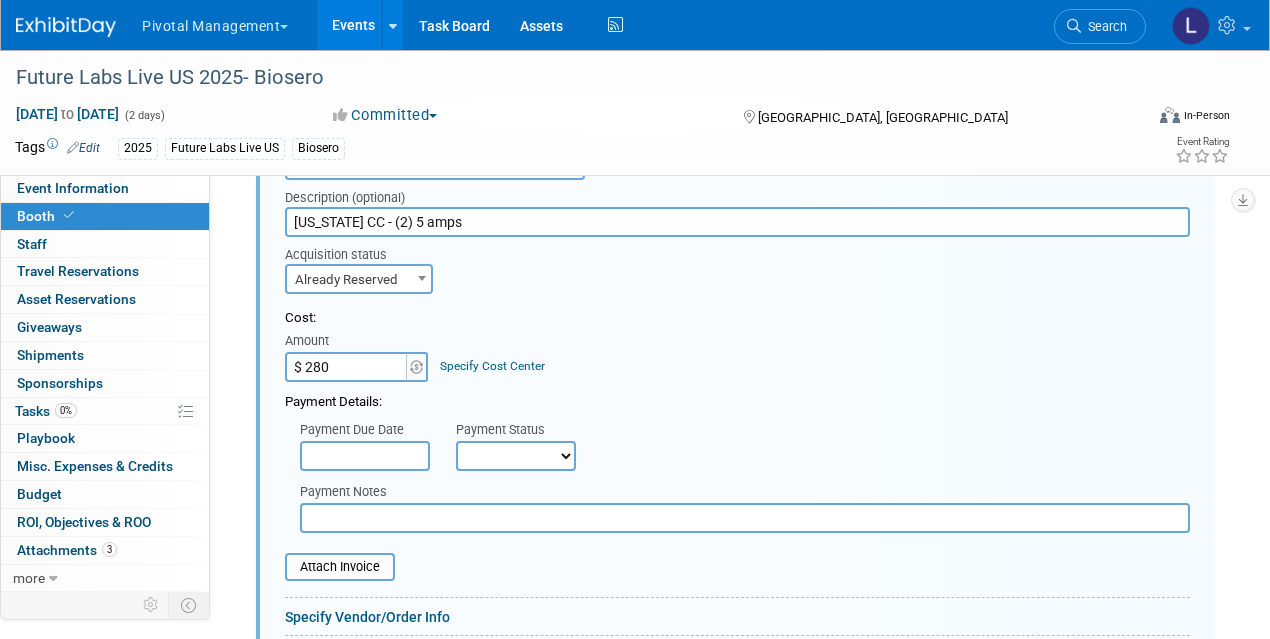 type on "$ 280.00" 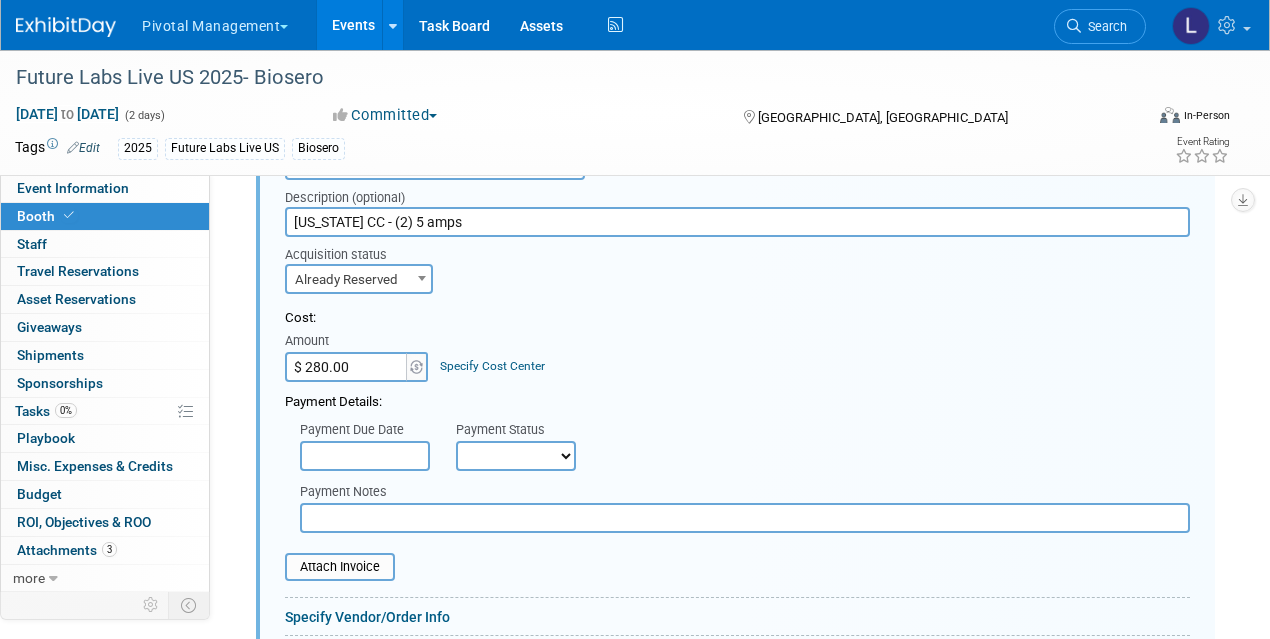 click at bounding box center [365, 456] 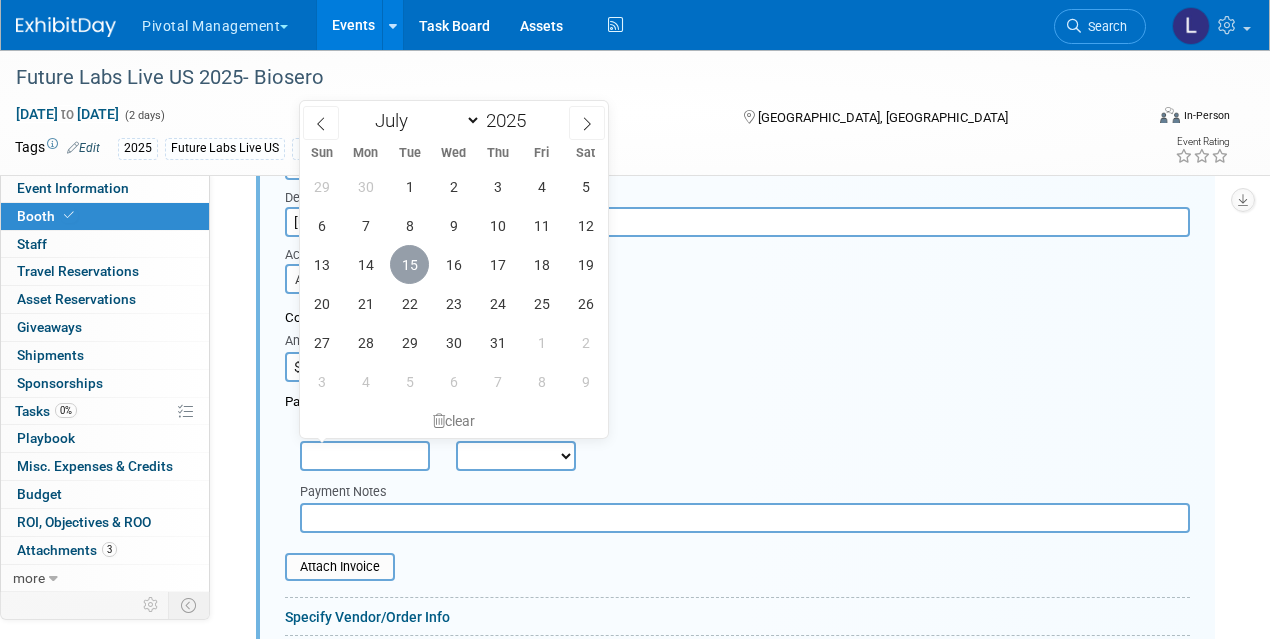 drag, startPoint x: 414, startPoint y: 259, endPoint x: 477, endPoint y: 355, distance: 114.82596 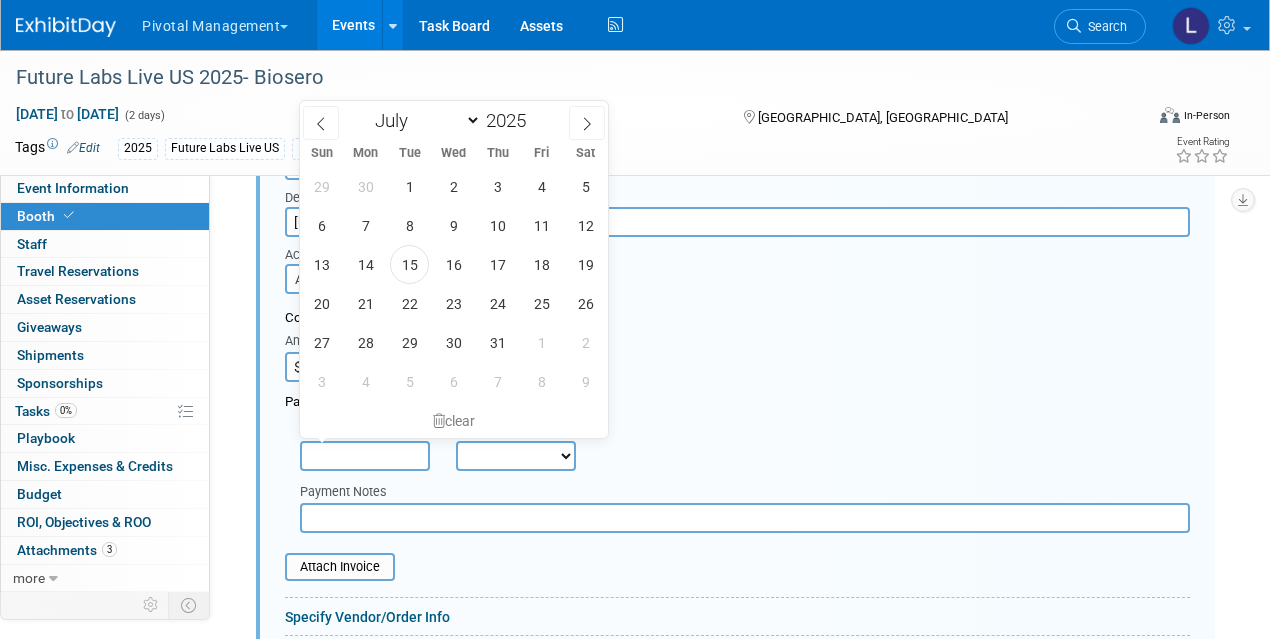 type on "Jul 15, 2025" 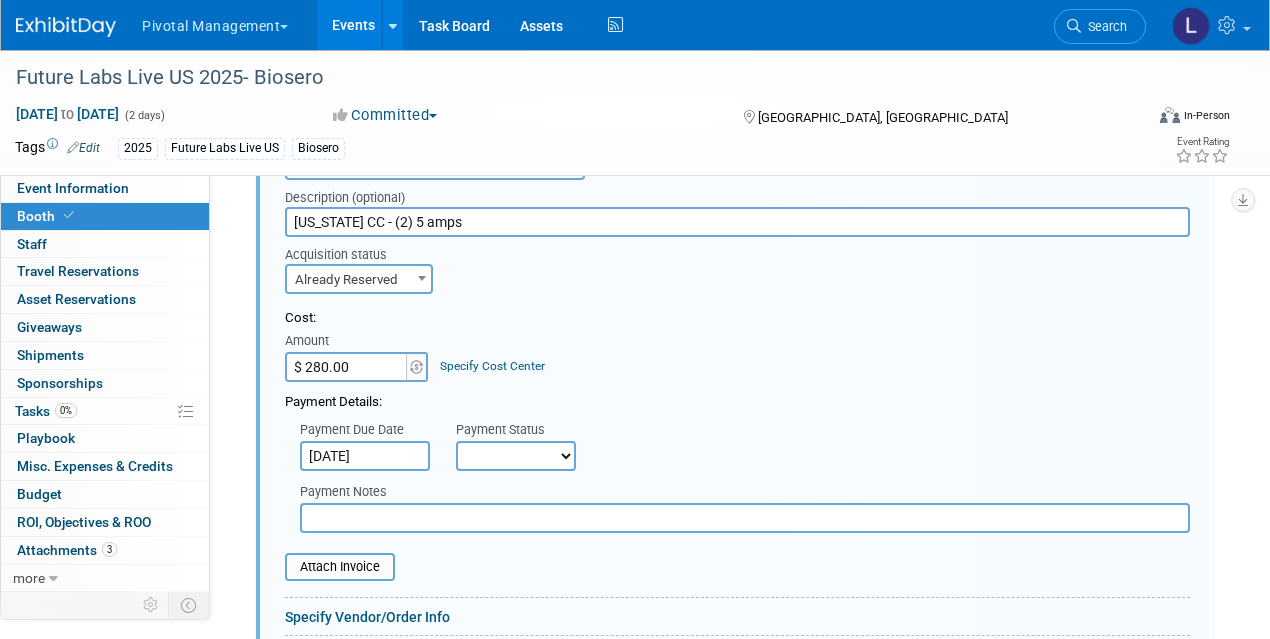 click on "Not Paid Yet
Partially Paid
Paid in Full" at bounding box center (516, 456) 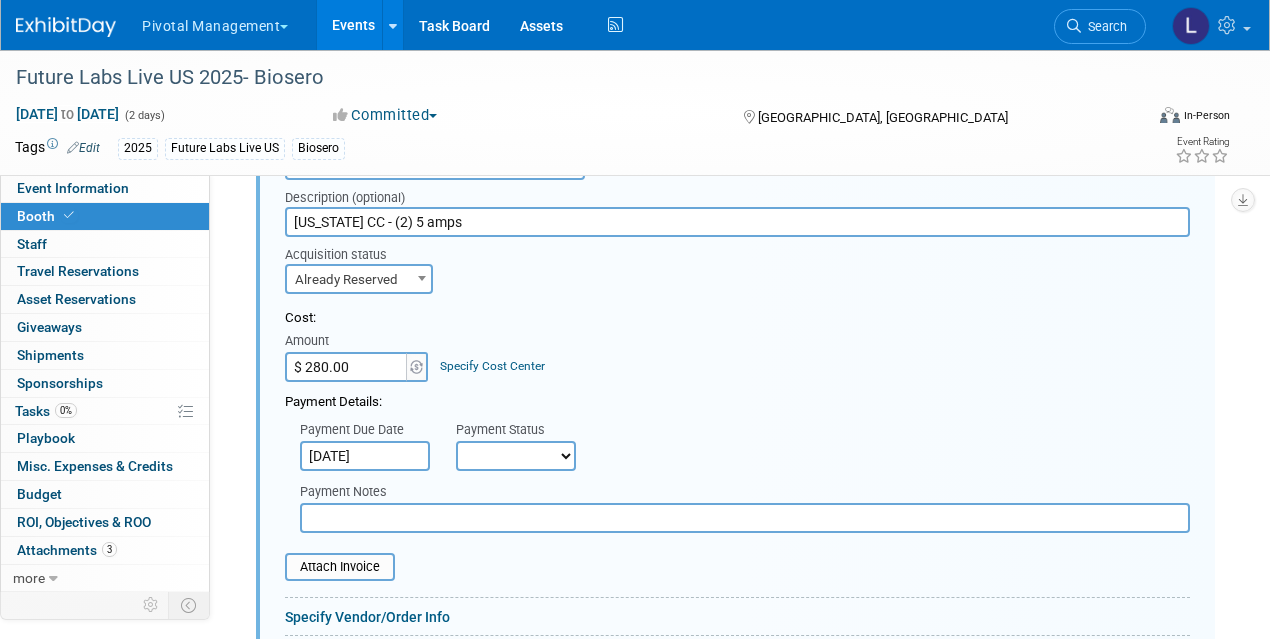 select on "1" 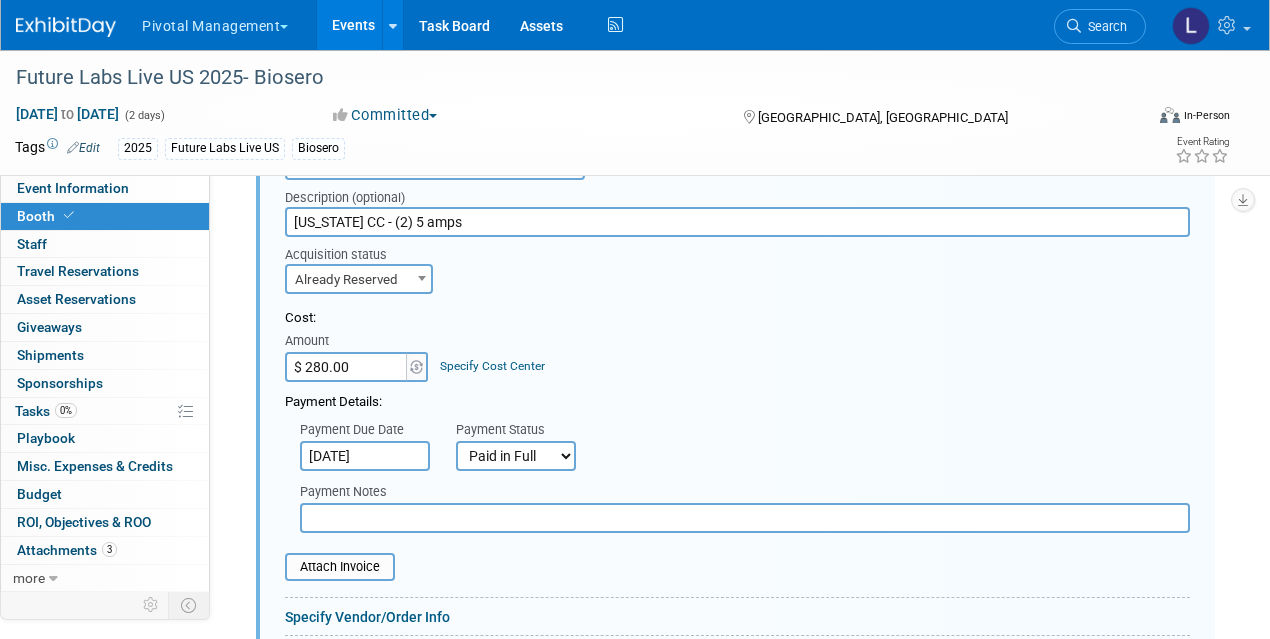 click at bounding box center (745, 518) 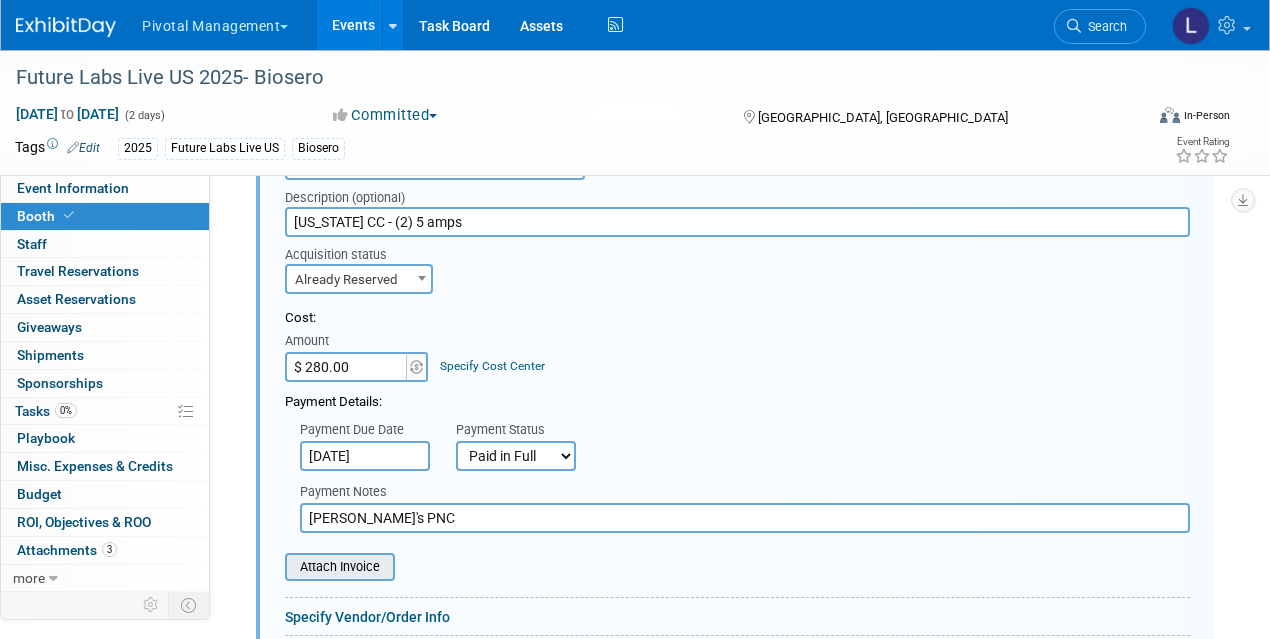 type on "[PERSON_NAME]'s PNC" 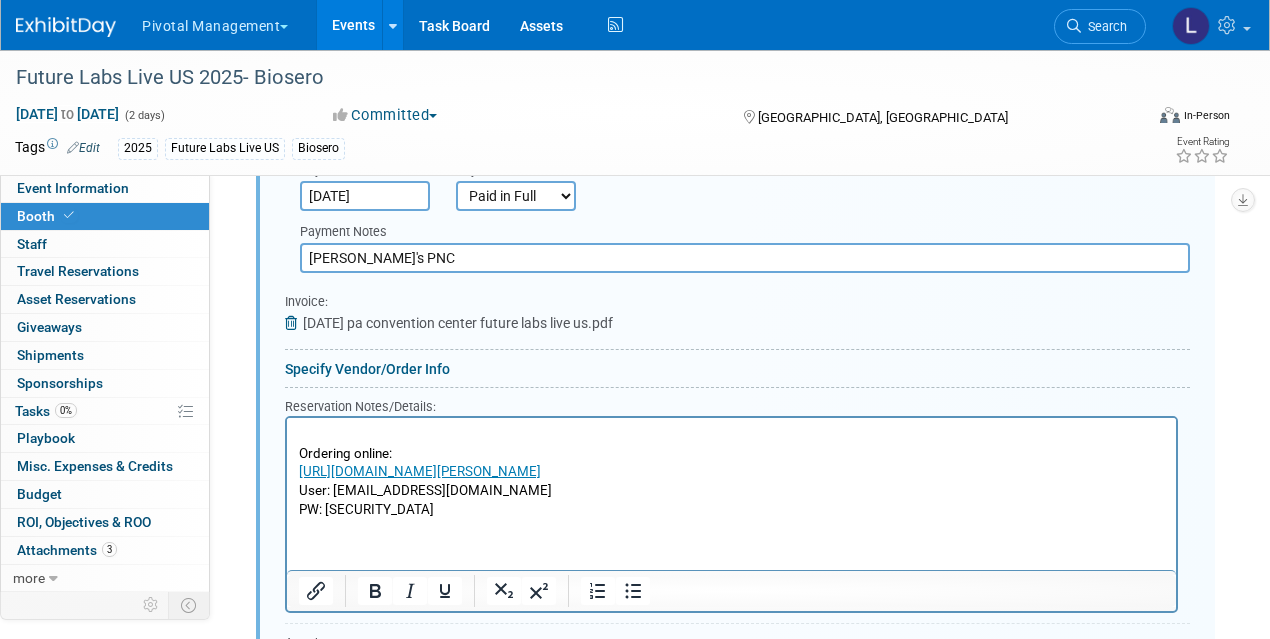 scroll, scrollTop: 1774, scrollLeft: 0, axis: vertical 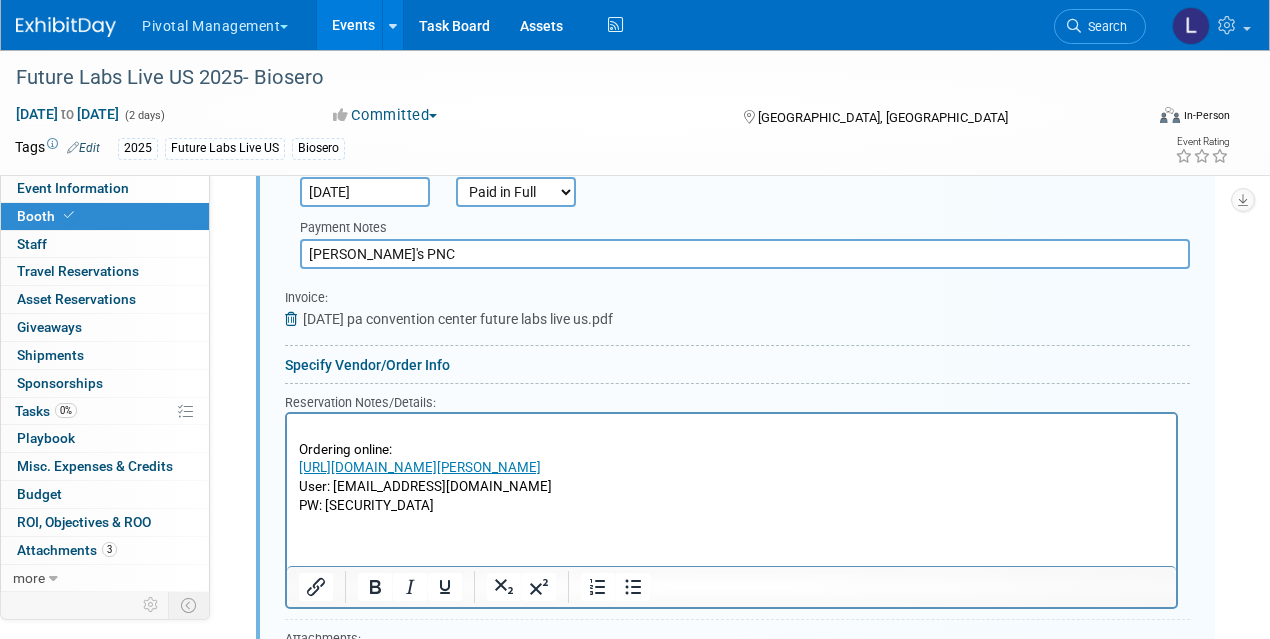 click on "Specify Vendor/Order Info" at bounding box center (737, 365) 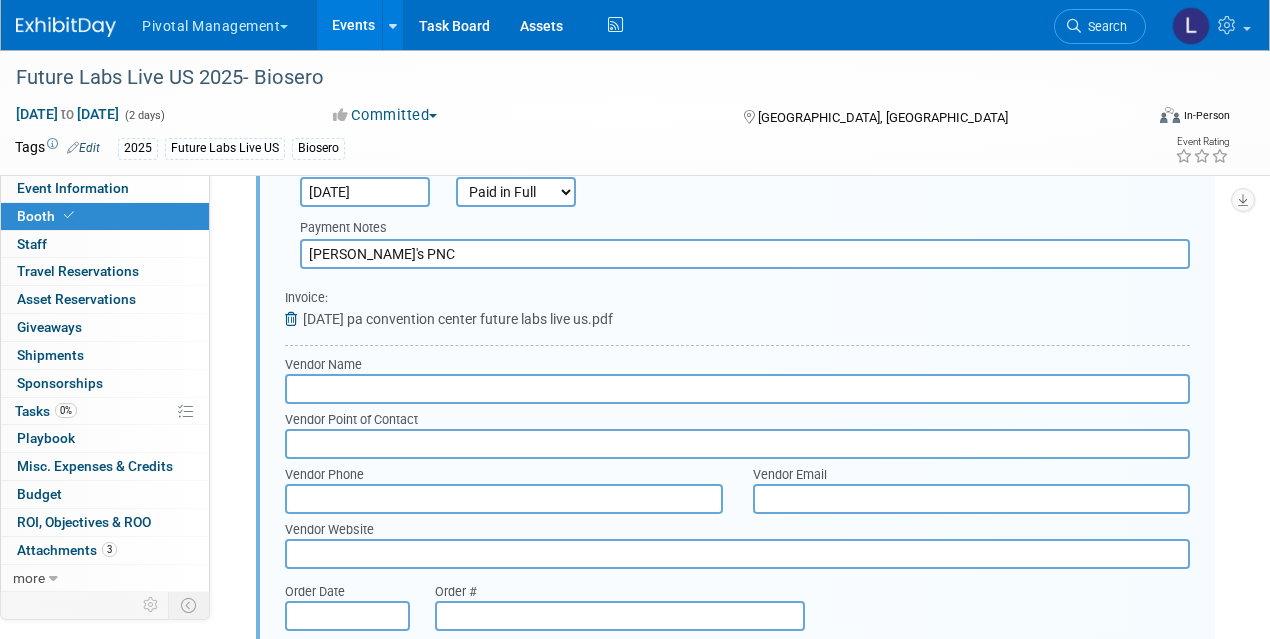 click at bounding box center (737, 389) 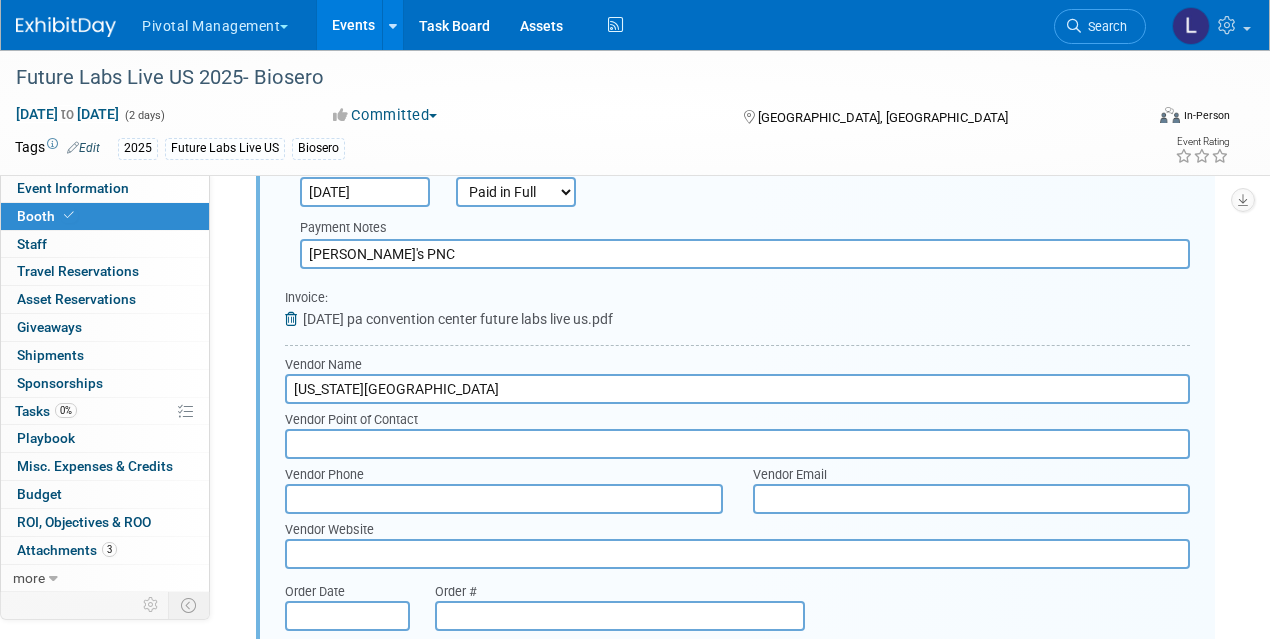 type on "[US_STATE][GEOGRAPHIC_DATA]" 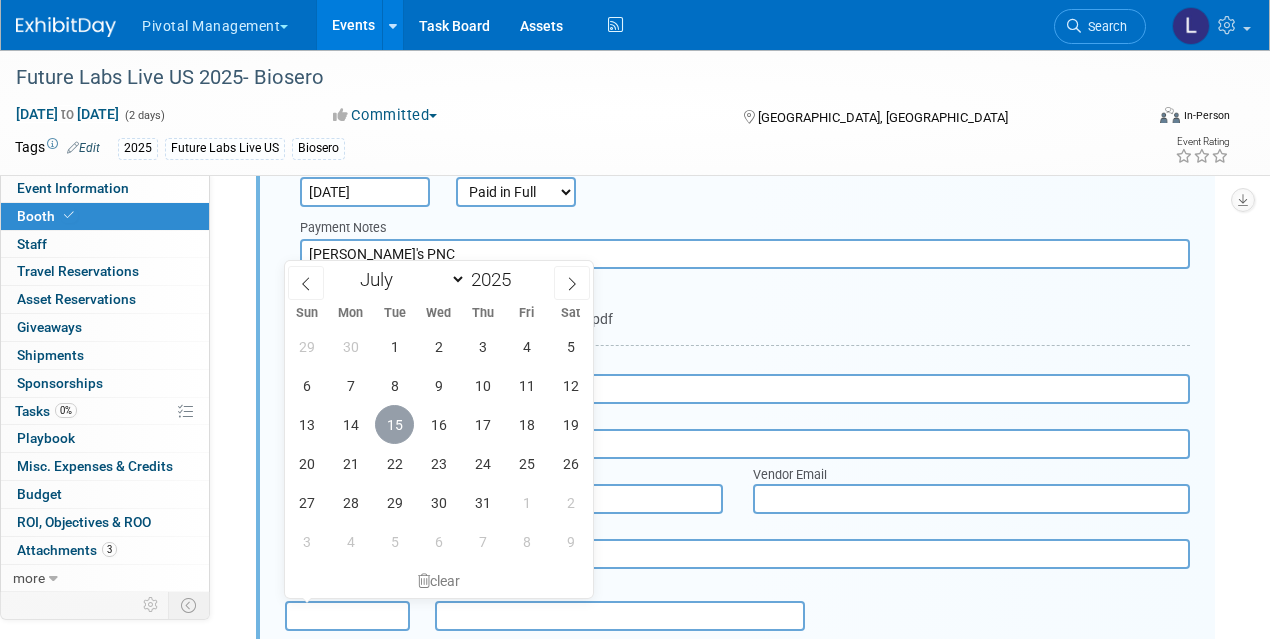 click on "15" at bounding box center [394, 424] 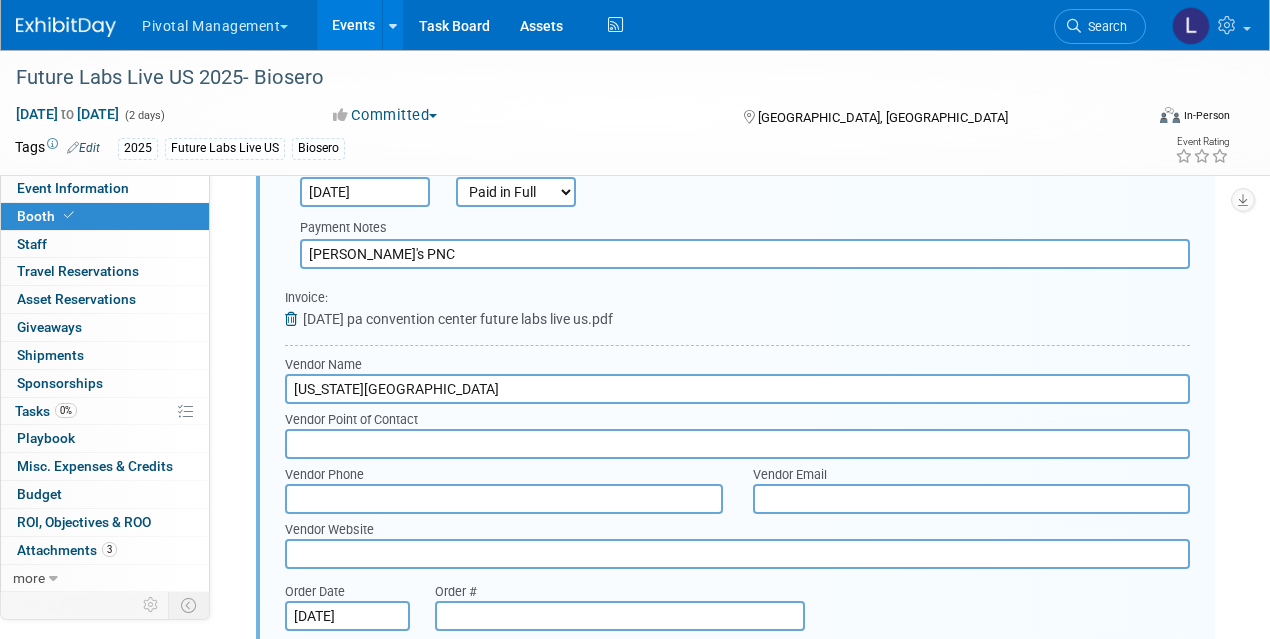 click at bounding box center [620, 616] 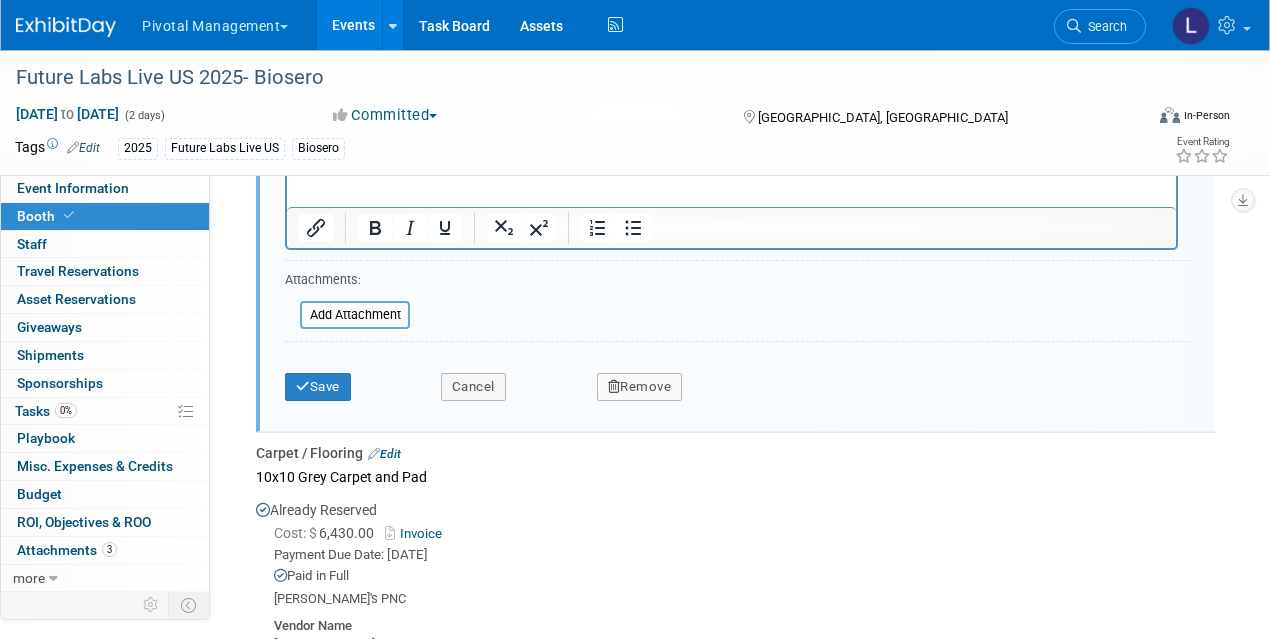 scroll, scrollTop: 2481, scrollLeft: 0, axis: vertical 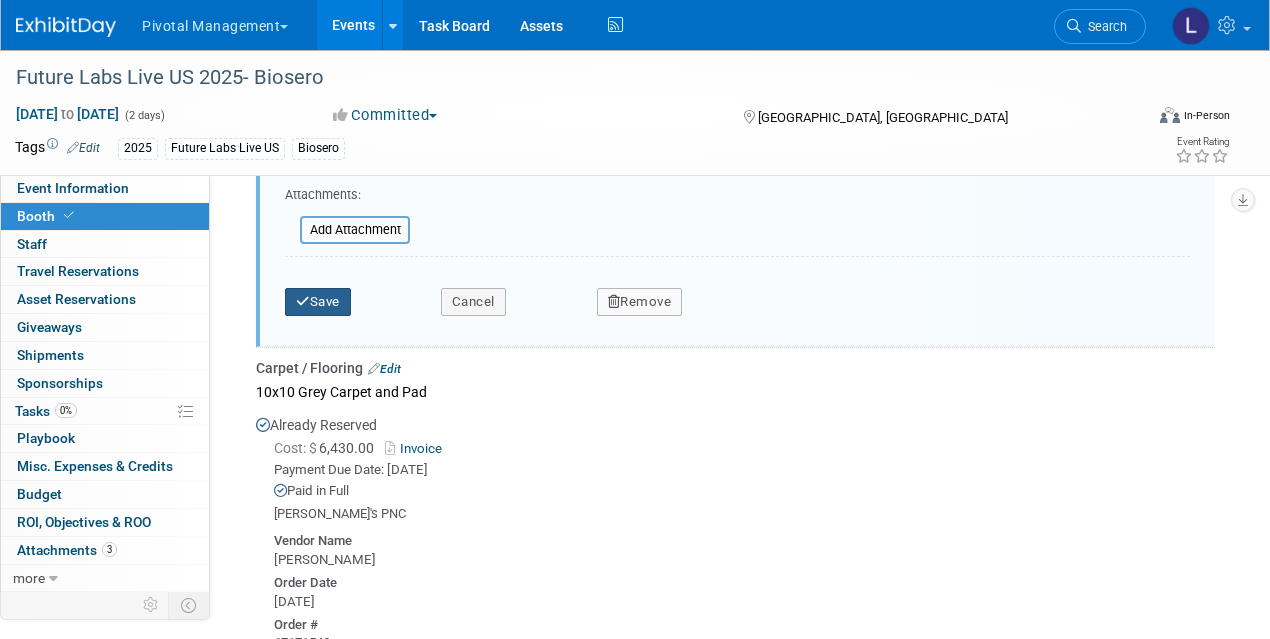 type on "393812" 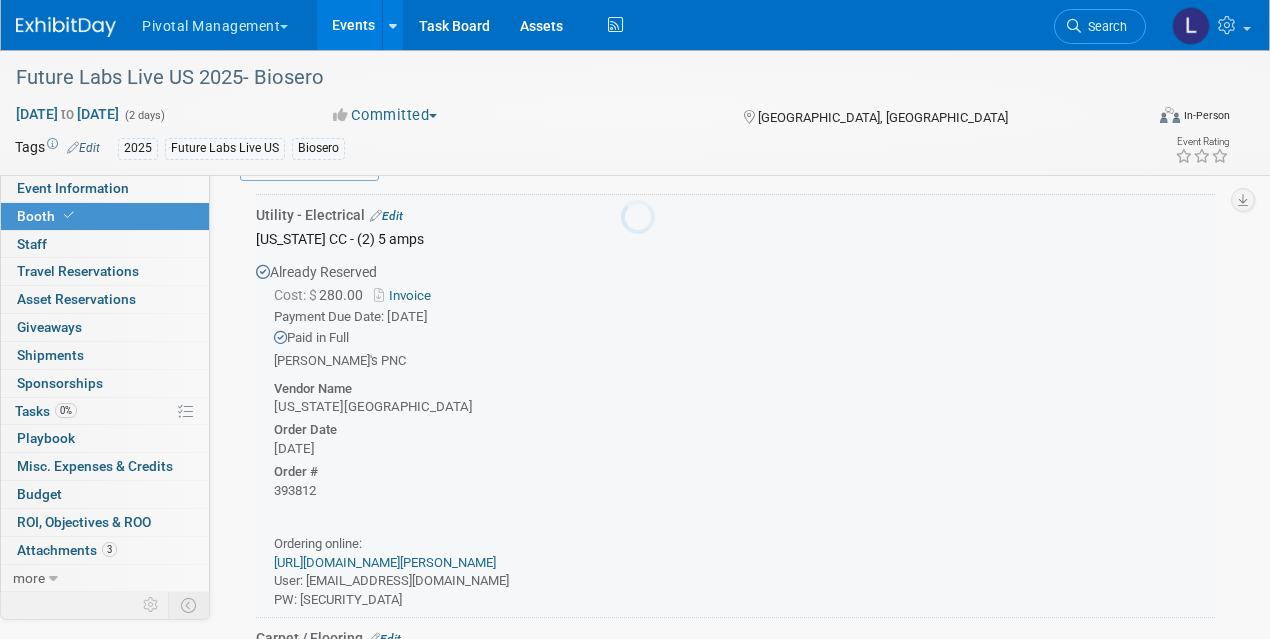 scroll, scrollTop: 1400, scrollLeft: 0, axis: vertical 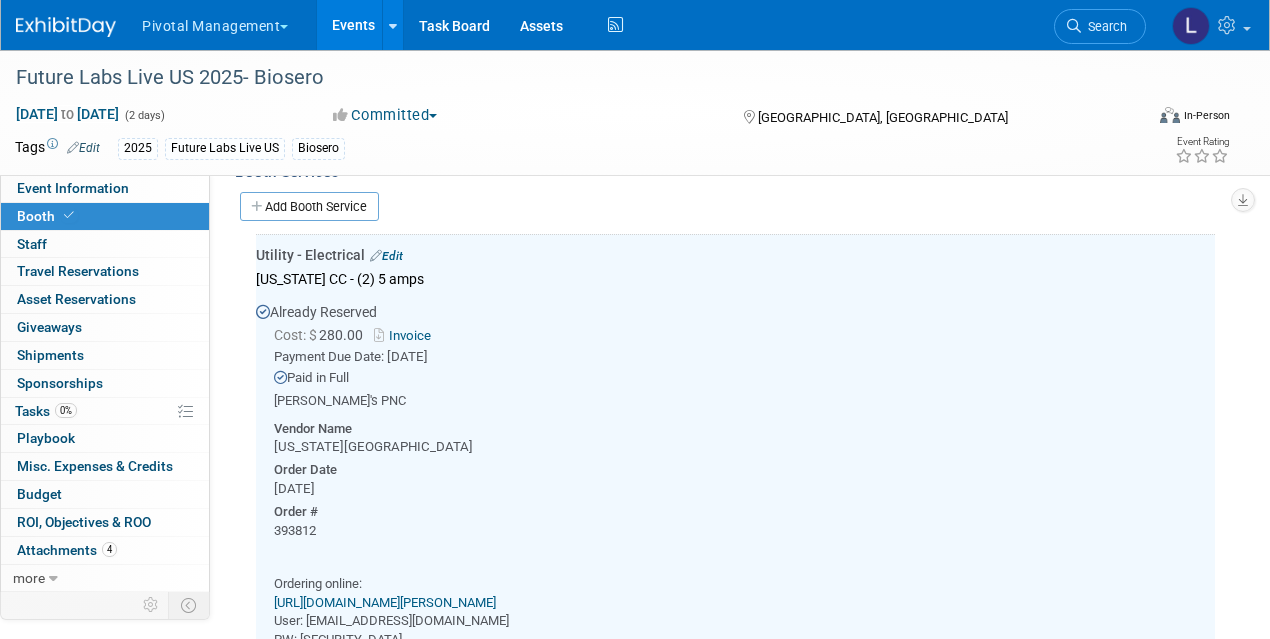 click on "Tasks 0%" at bounding box center (46, 411) 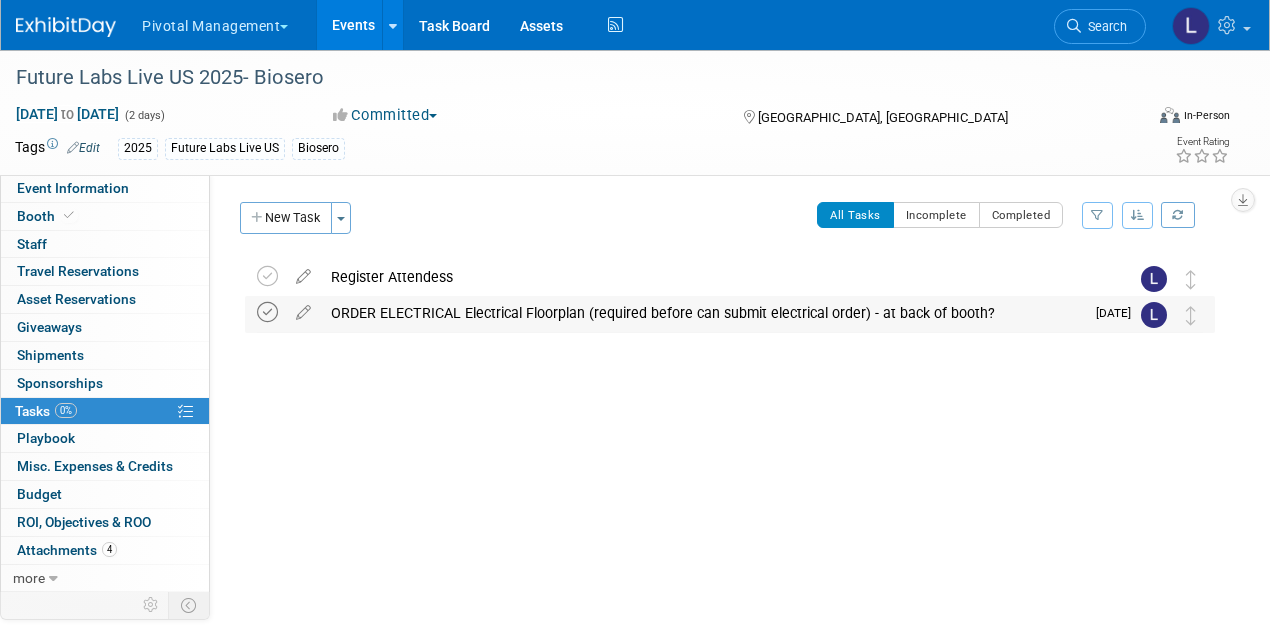 click at bounding box center (267, 312) 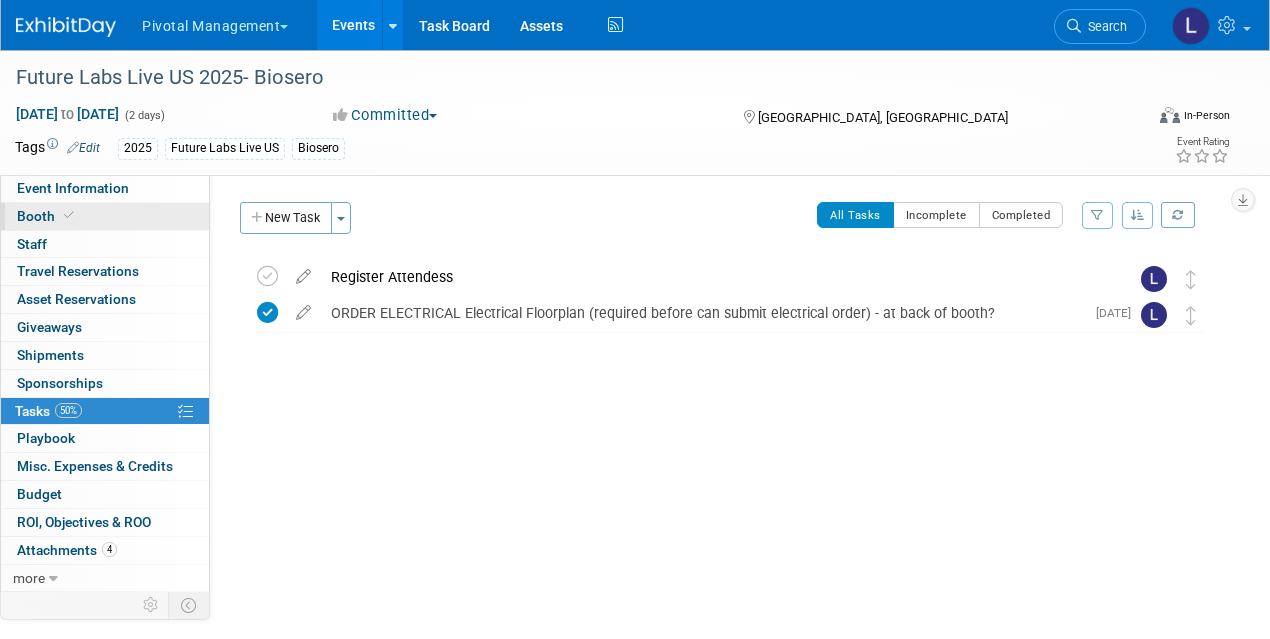 click on "Booth" at bounding box center [47, 216] 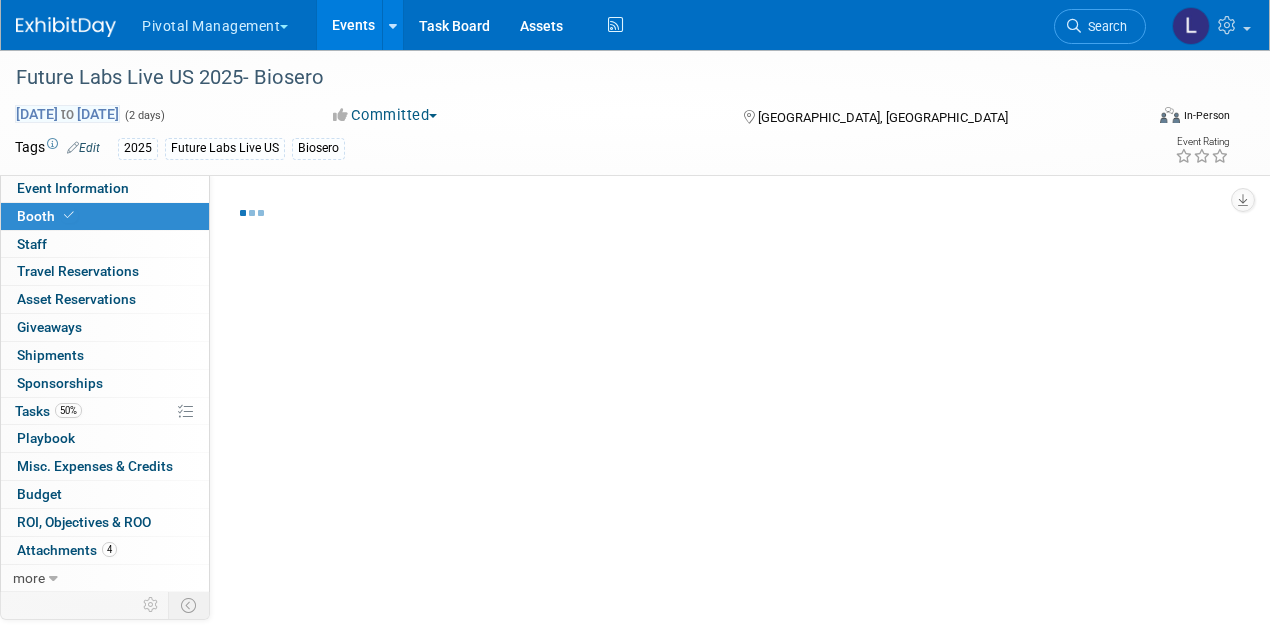 select on "Yes" 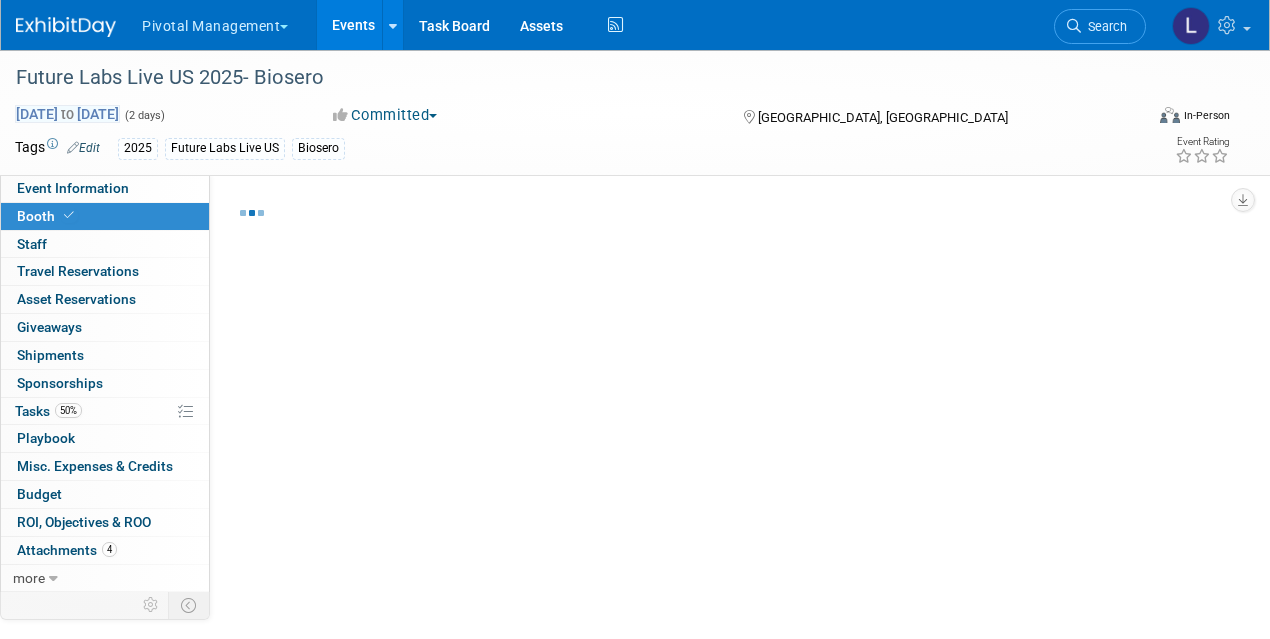 select on "Yes" 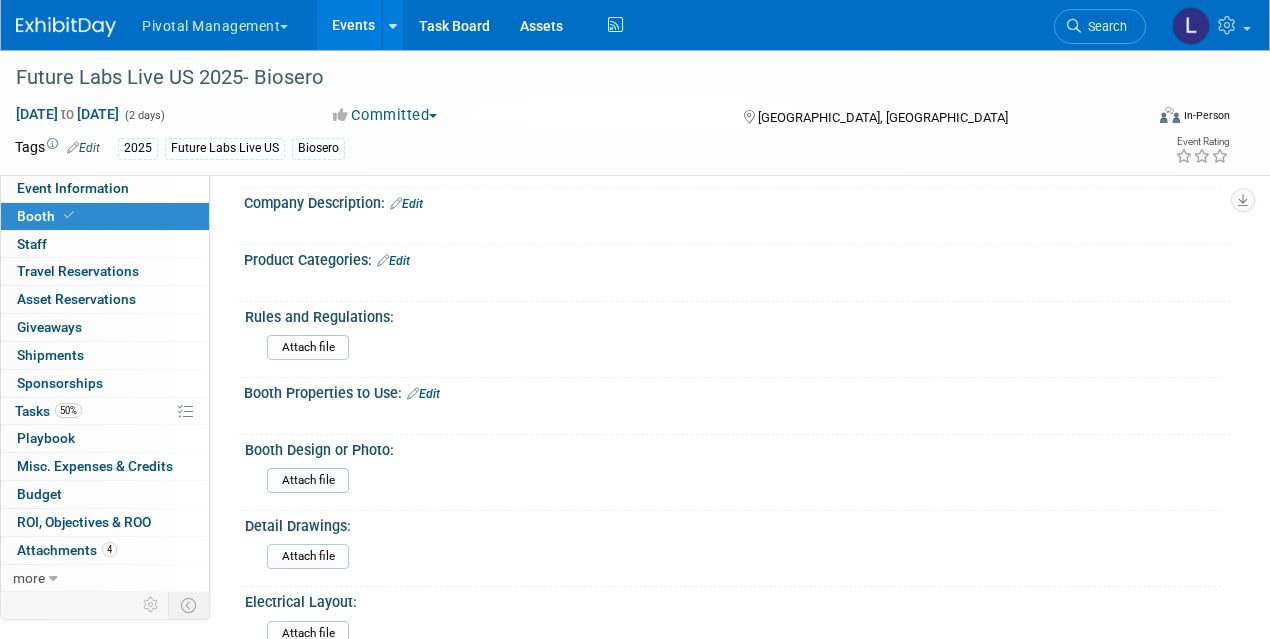 scroll, scrollTop: 772, scrollLeft: 0, axis: vertical 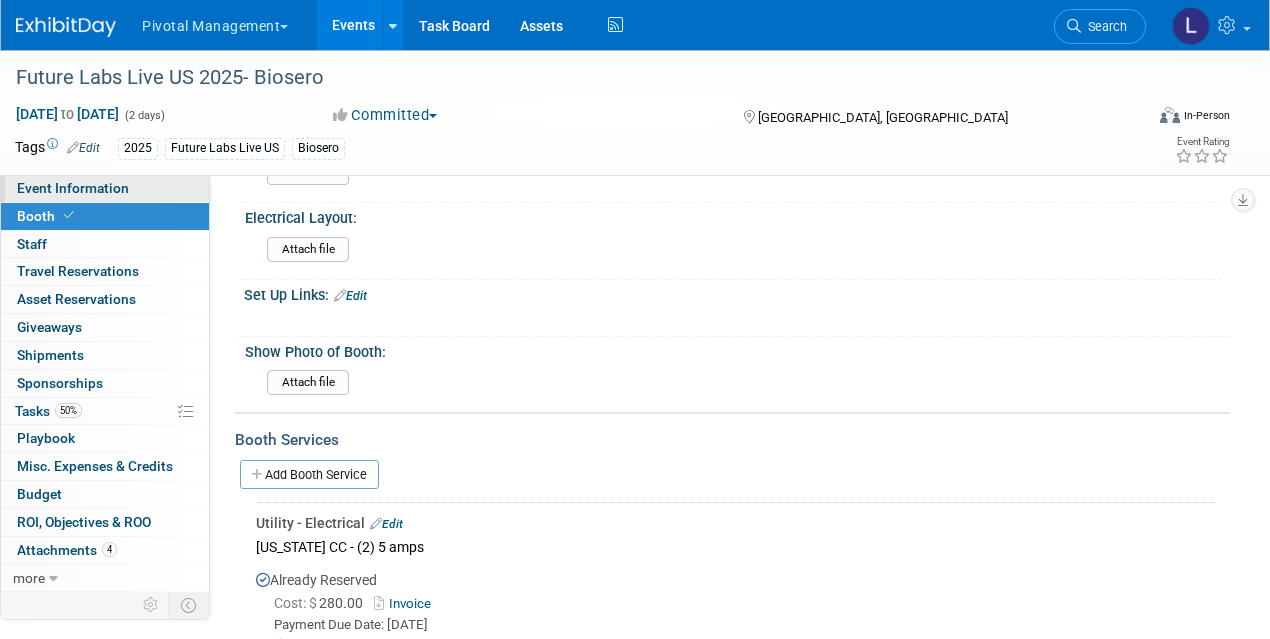 click on "Event Information" at bounding box center (73, 188) 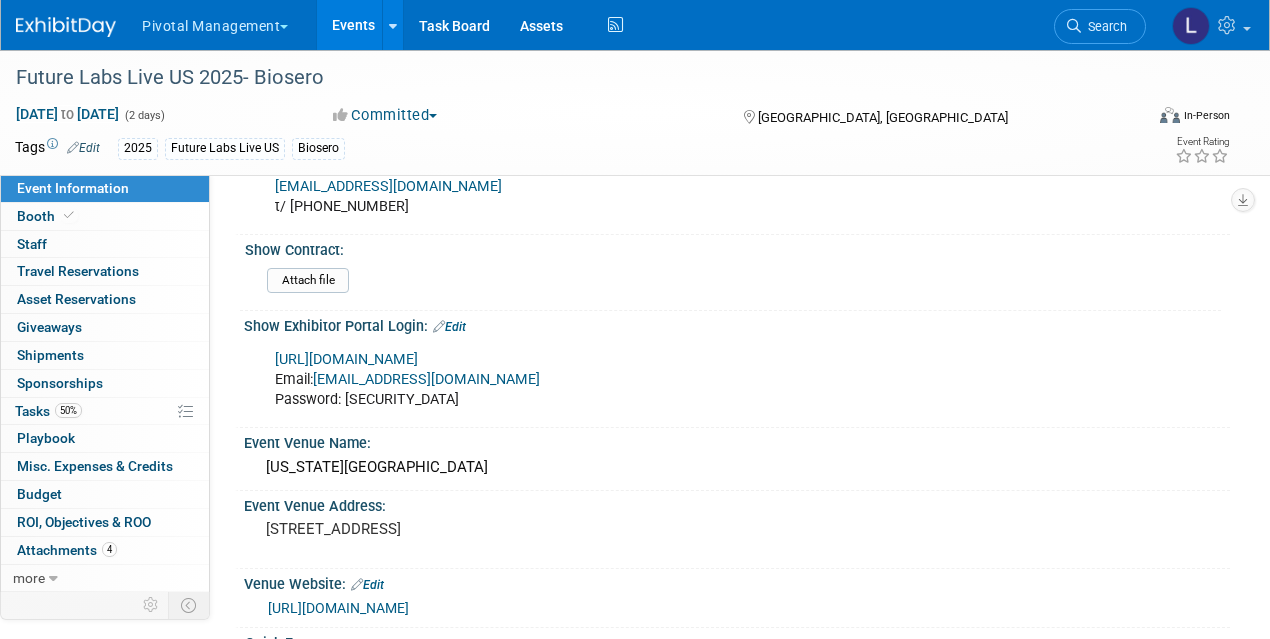 scroll, scrollTop: 1310, scrollLeft: 0, axis: vertical 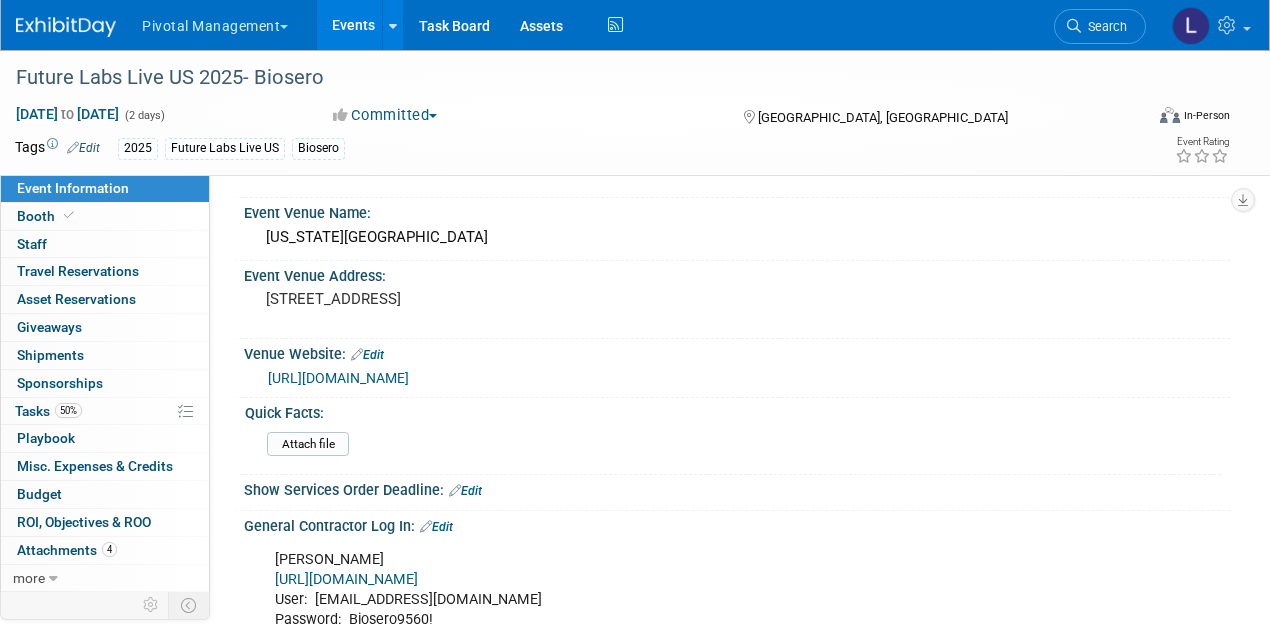 click on "[URL][DOMAIN_NAME]" at bounding box center [346, 579] 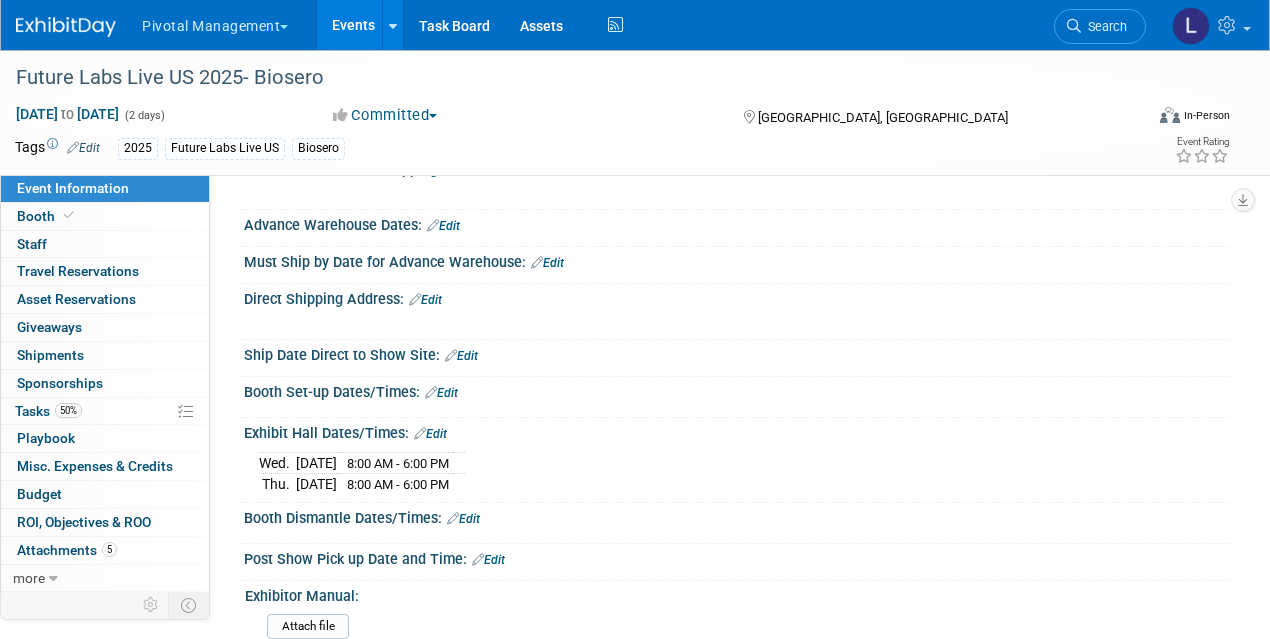 scroll, scrollTop: 2074, scrollLeft: 0, axis: vertical 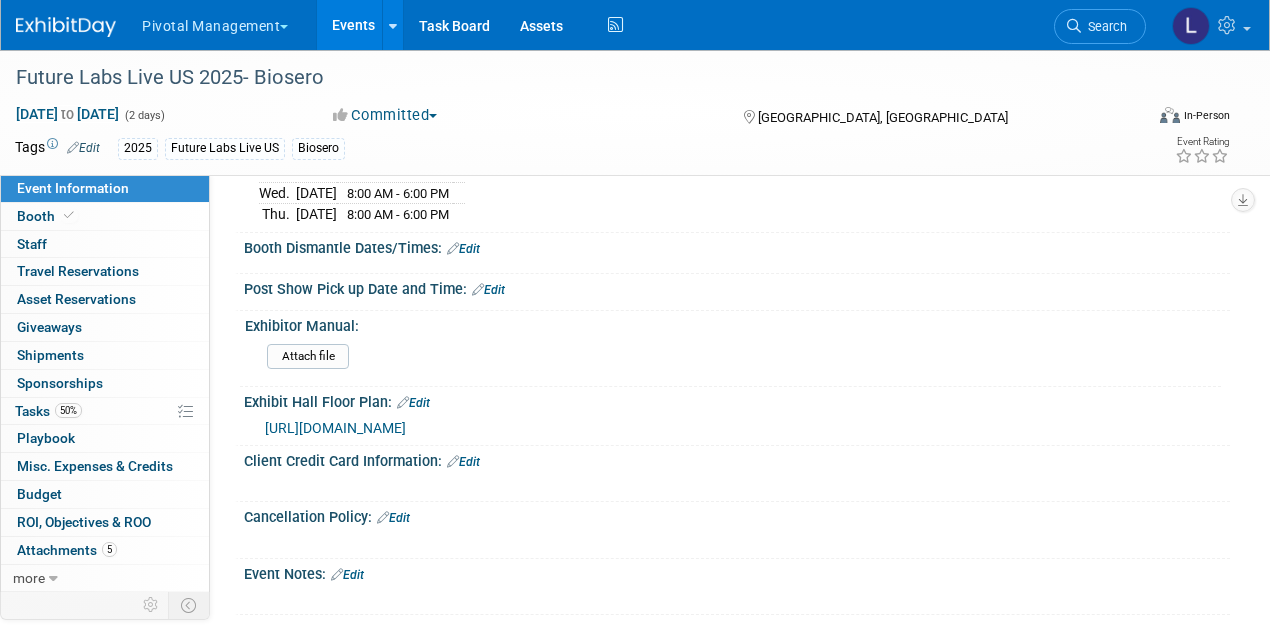 click on "[URL][DOMAIN_NAME]" at bounding box center (335, 428) 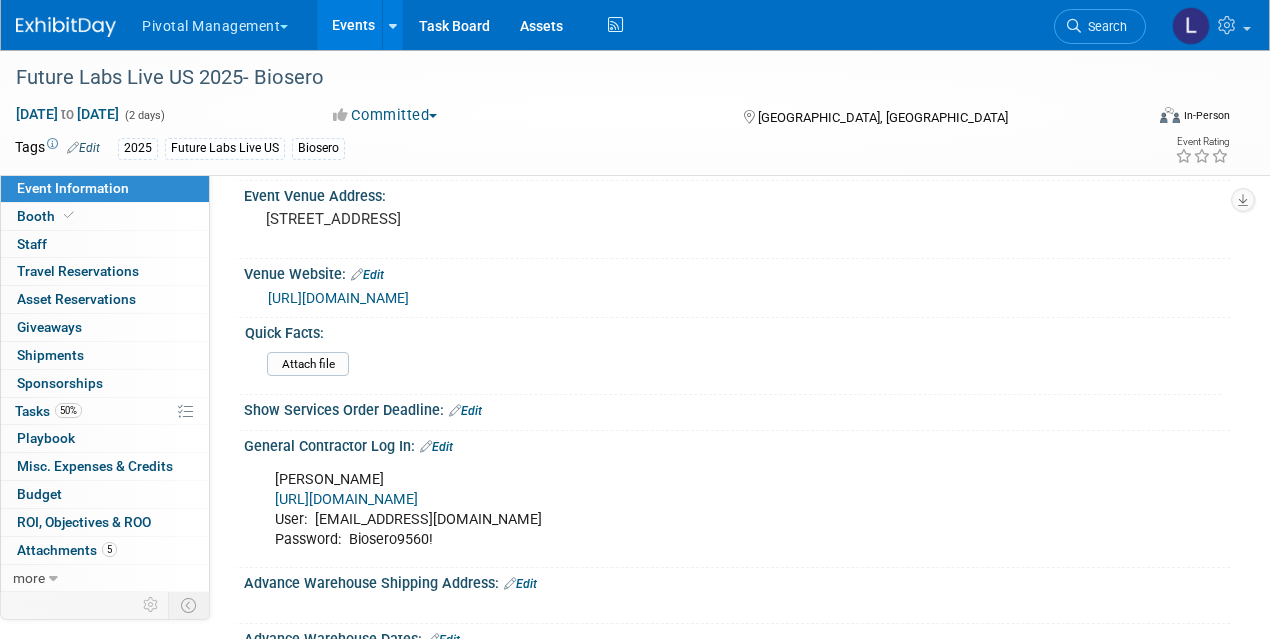 scroll, scrollTop: 1378, scrollLeft: 0, axis: vertical 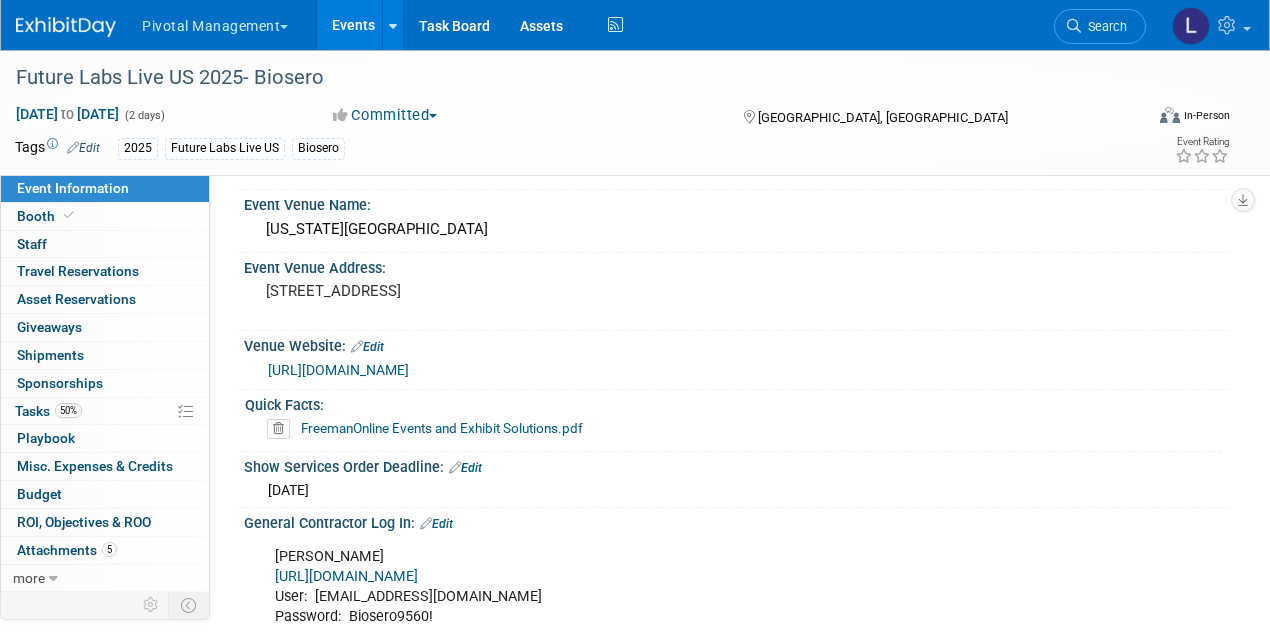 click at bounding box center [278, 429] 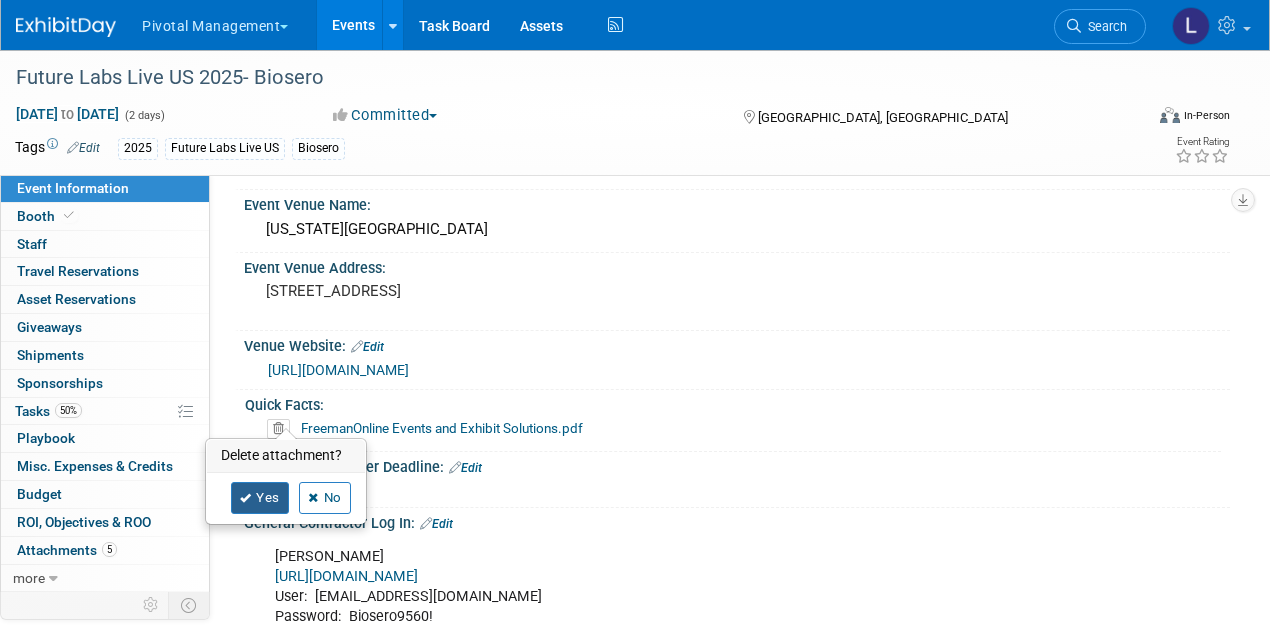 click on "Yes" at bounding box center [260, 498] 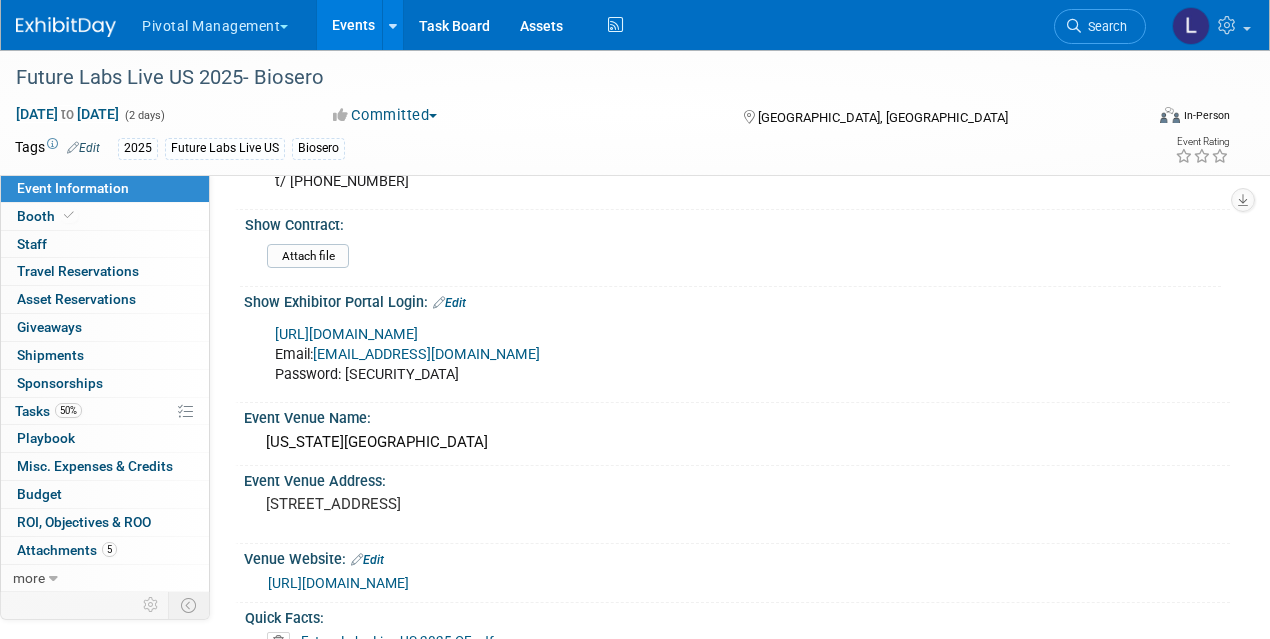 scroll, scrollTop: 1162, scrollLeft: 0, axis: vertical 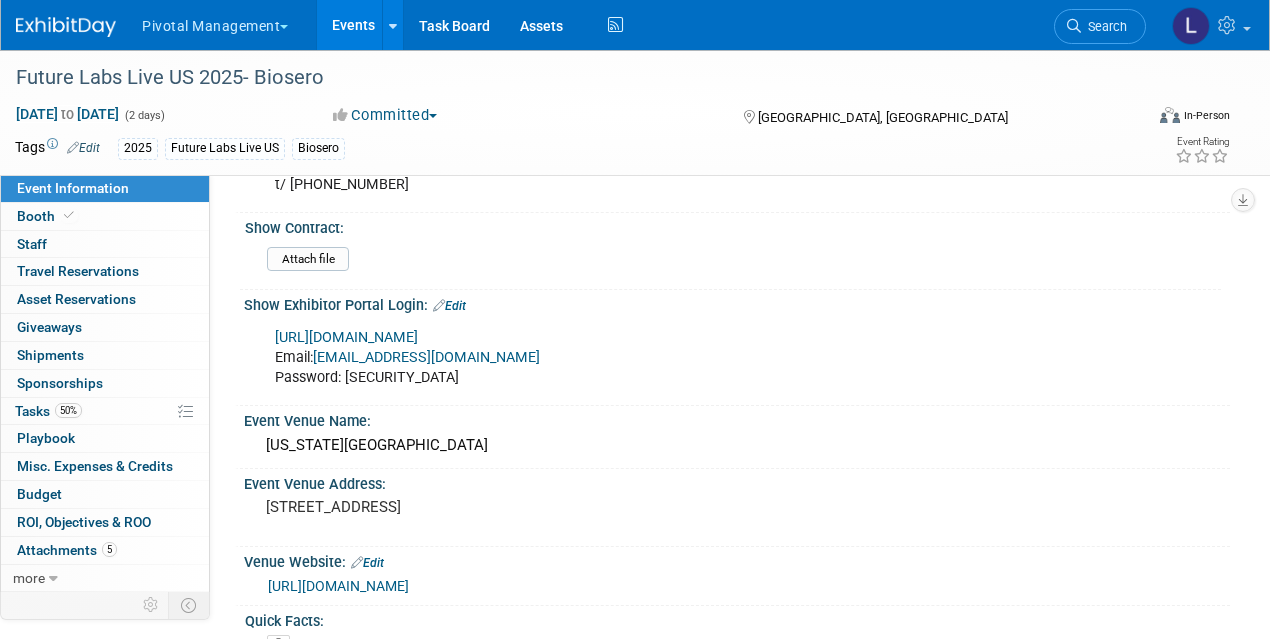 click on "[URL][DOMAIN_NAME]" at bounding box center (346, 337) 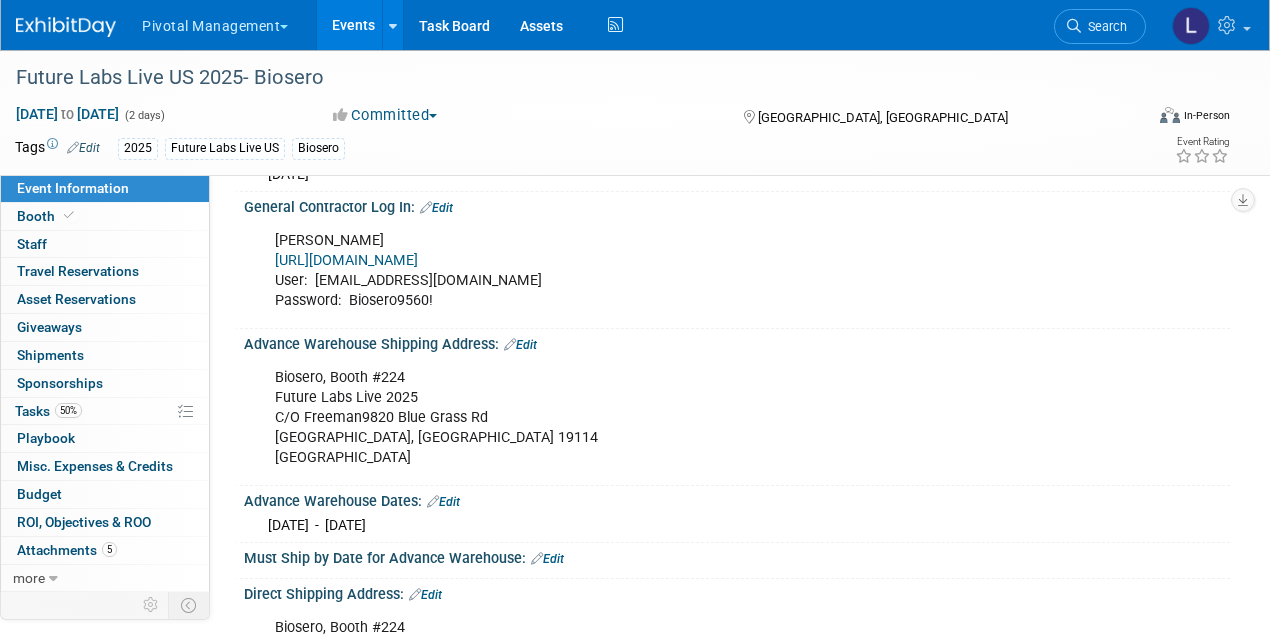 scroll, scrollTop: 1732, scrollLeft: 0, axis: vertical 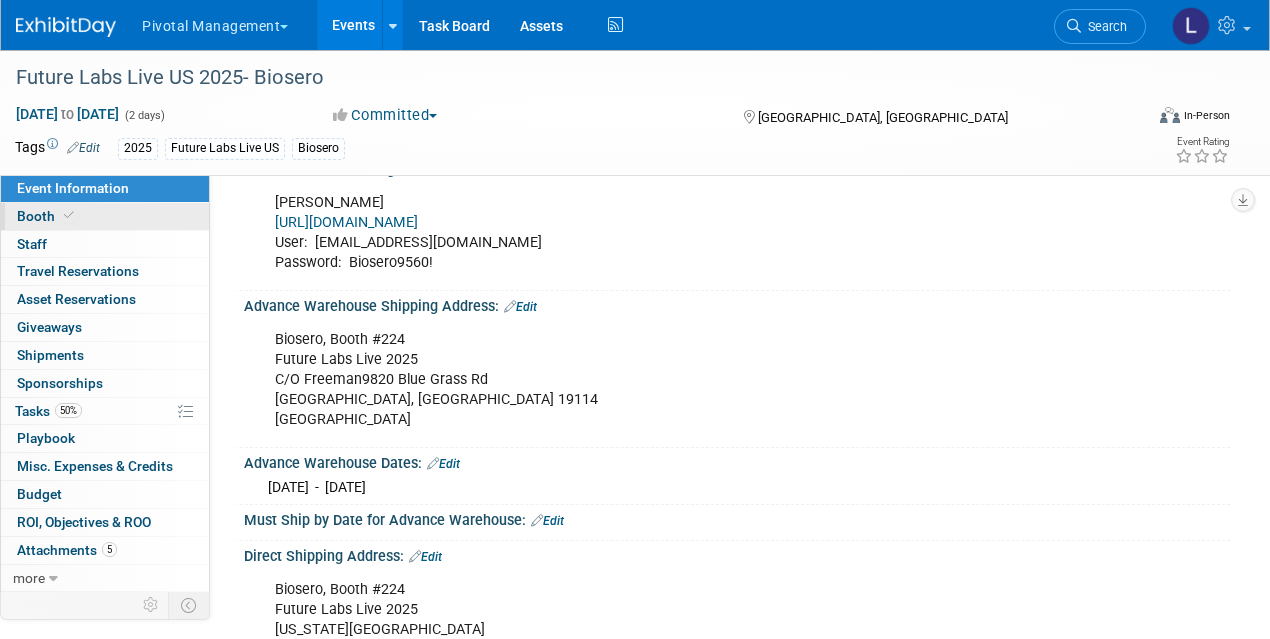 click on "Booth" at bounding box center (105, 216) 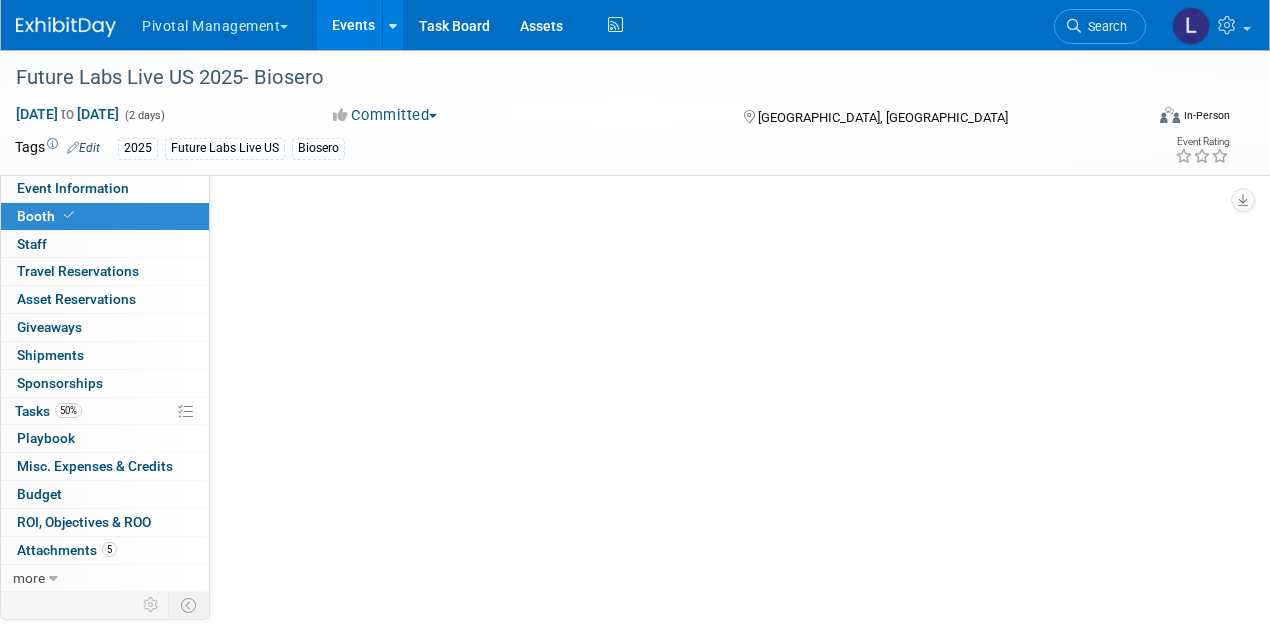 scroll, scrollTop: 0, scrollLeft: 0, axis: both 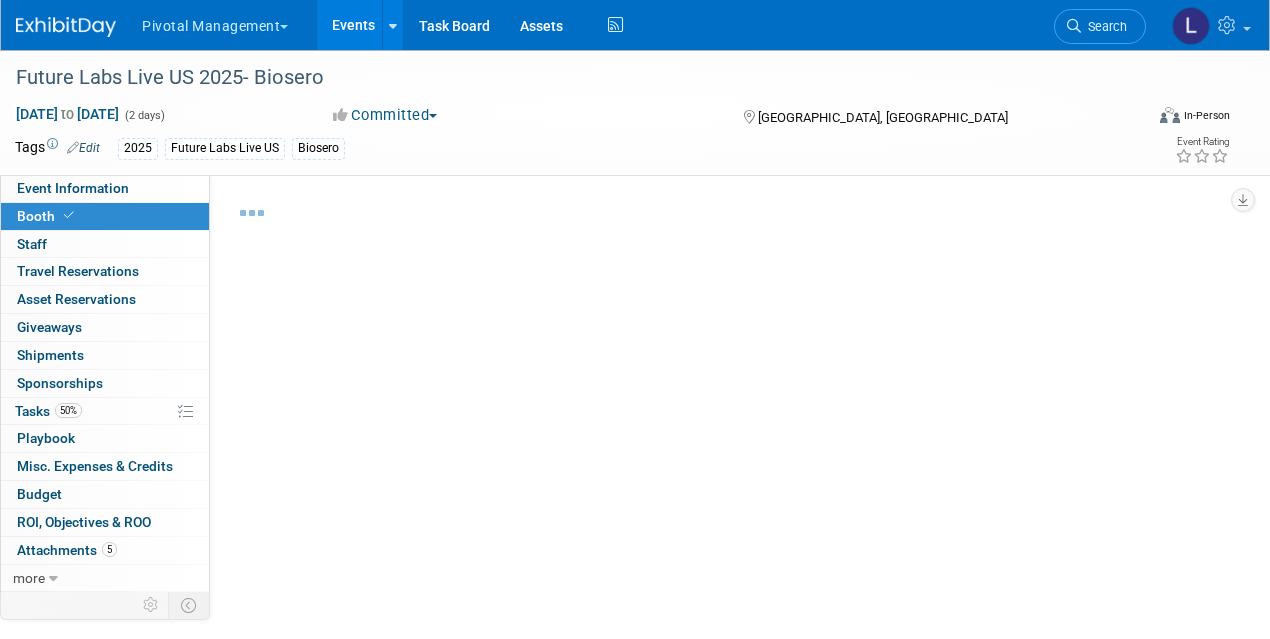 select on "Yes" 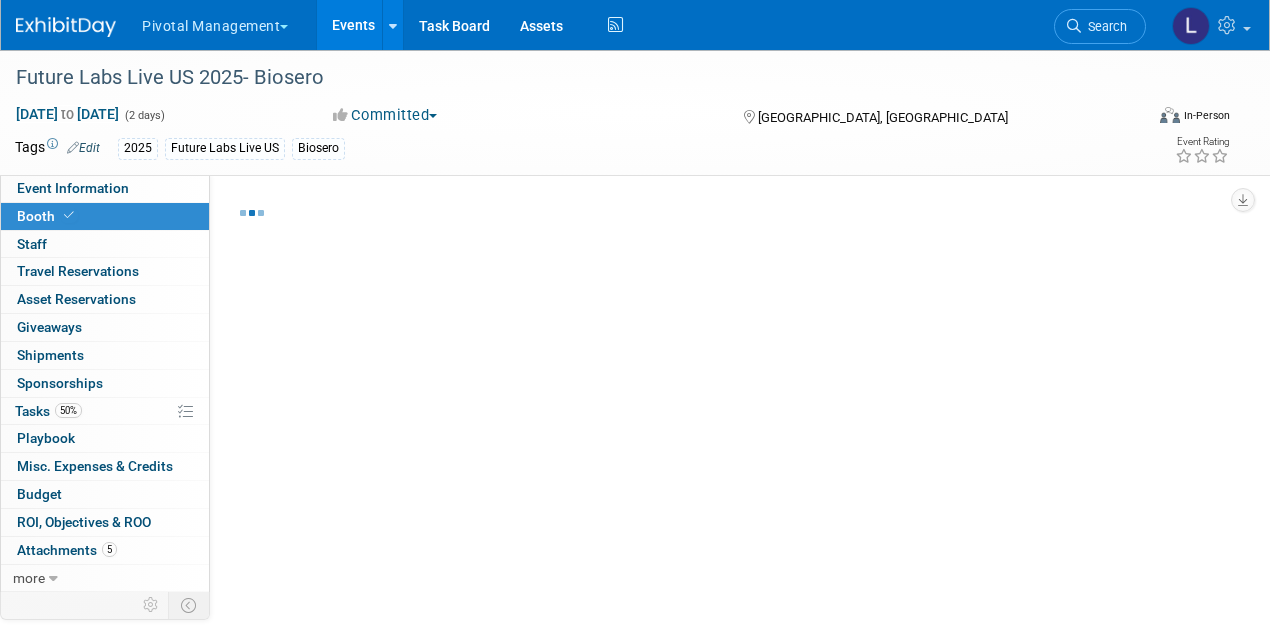 select on "Yes" 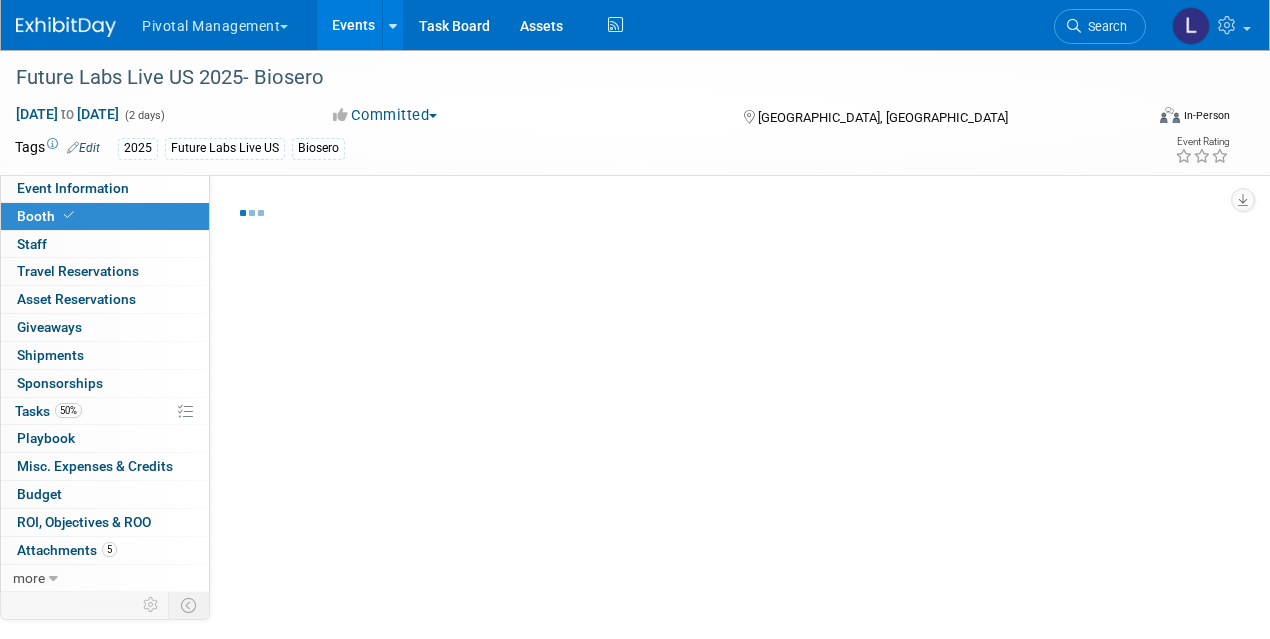 select on "Yes" 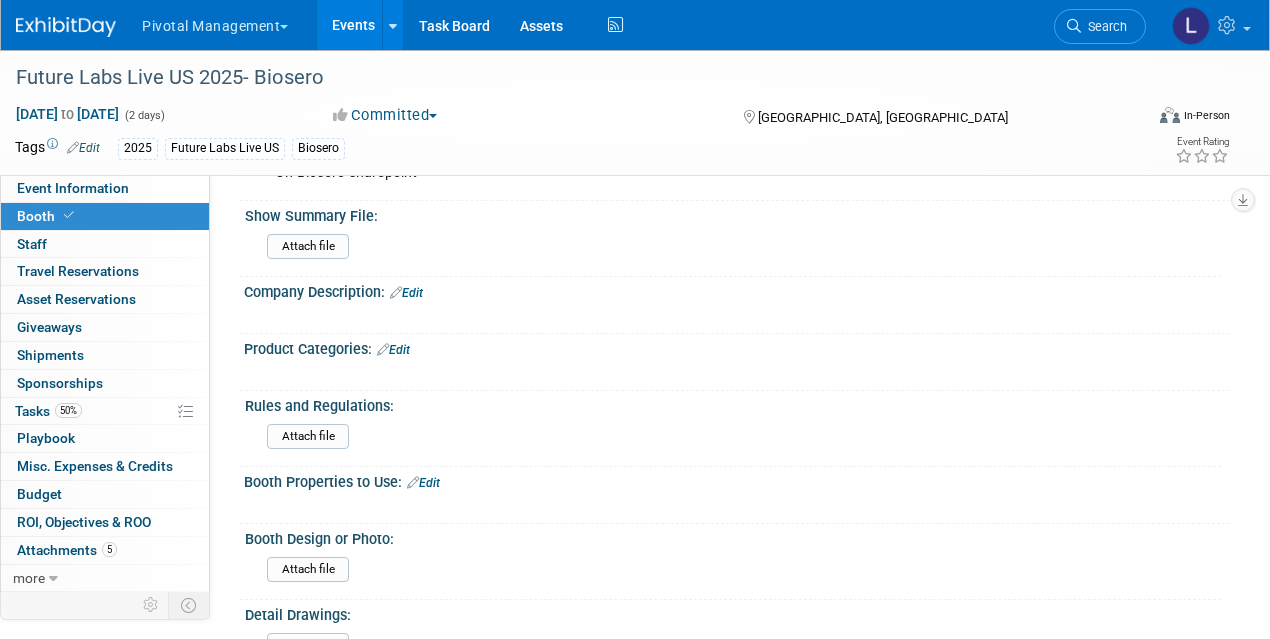 scroll, scrollTop: 655, scrollLeft: 0, axis: vertical 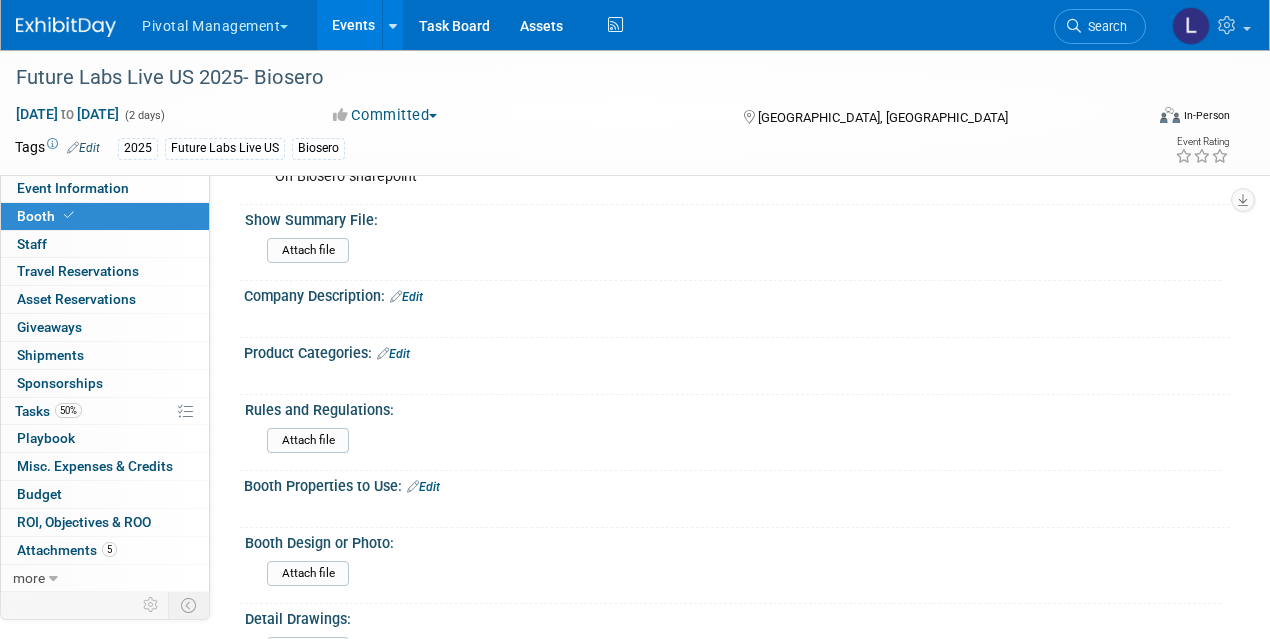 click on "Edit" at bounding box center [406, 297] 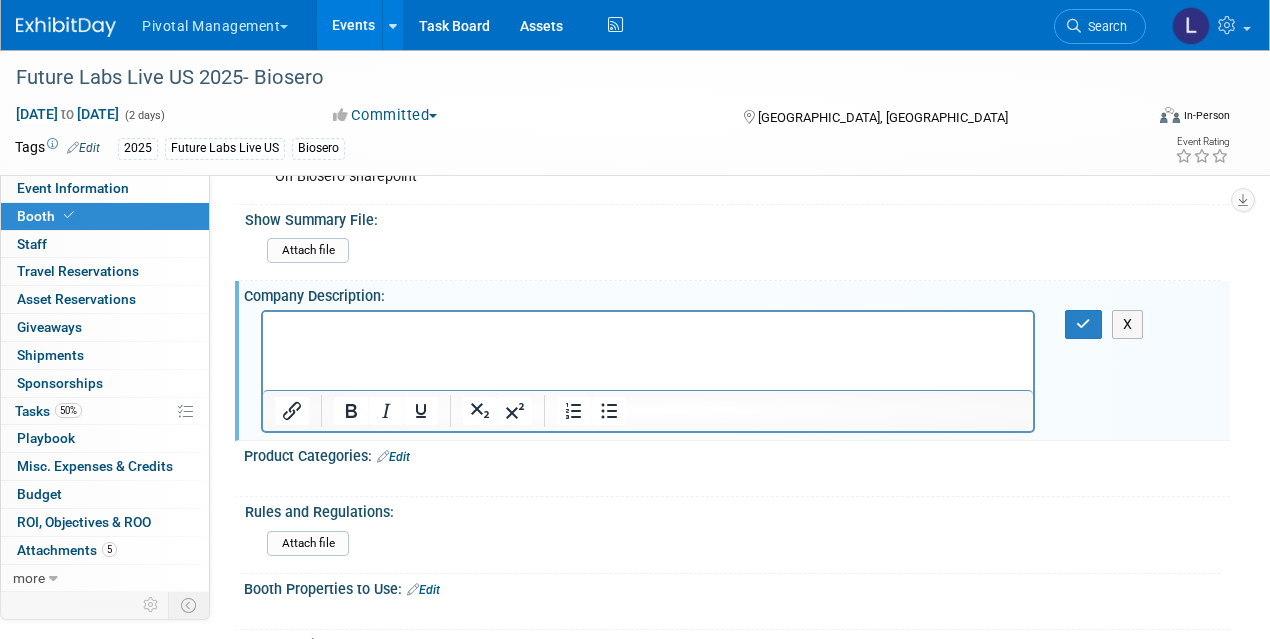 scroll, scrollTop: 0, scrollLeft: 0, axis: both 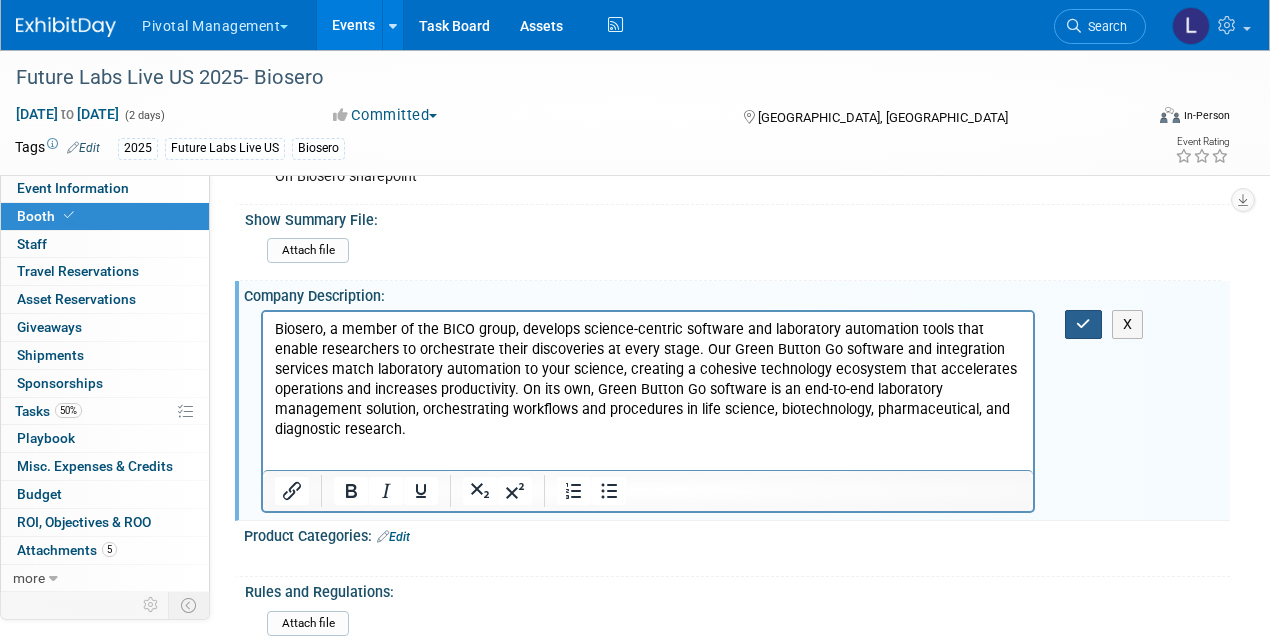 click at bounding box center (1083, 324) 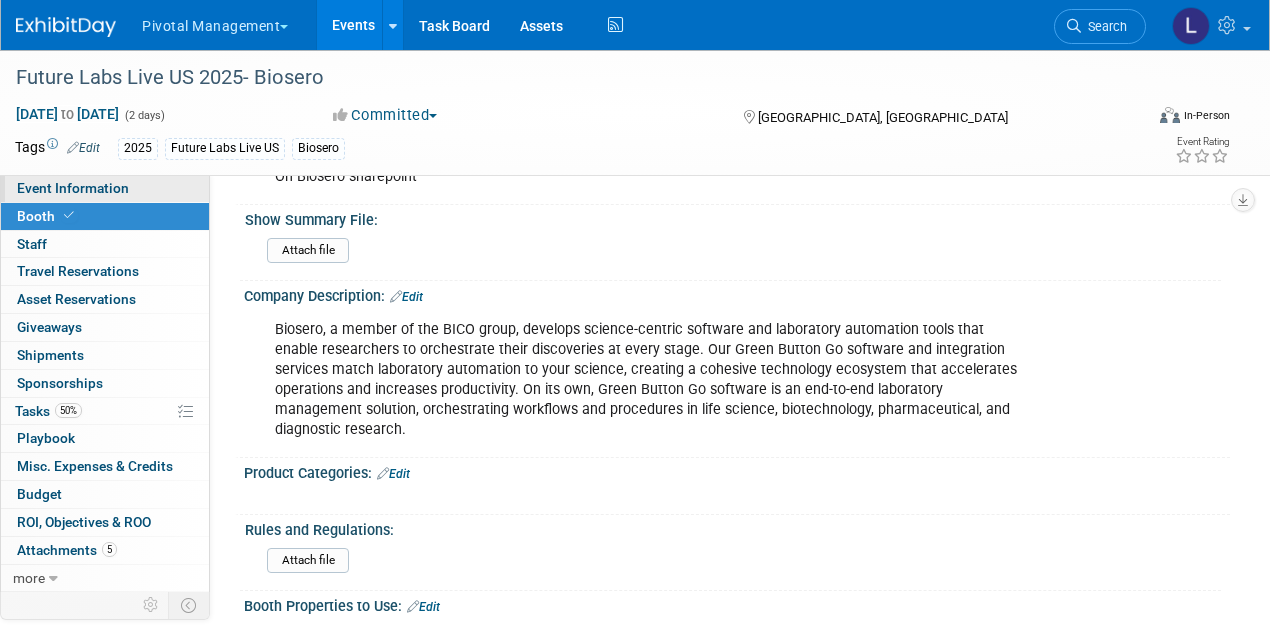 click on "Event Information" at bounding box center (73, 188) 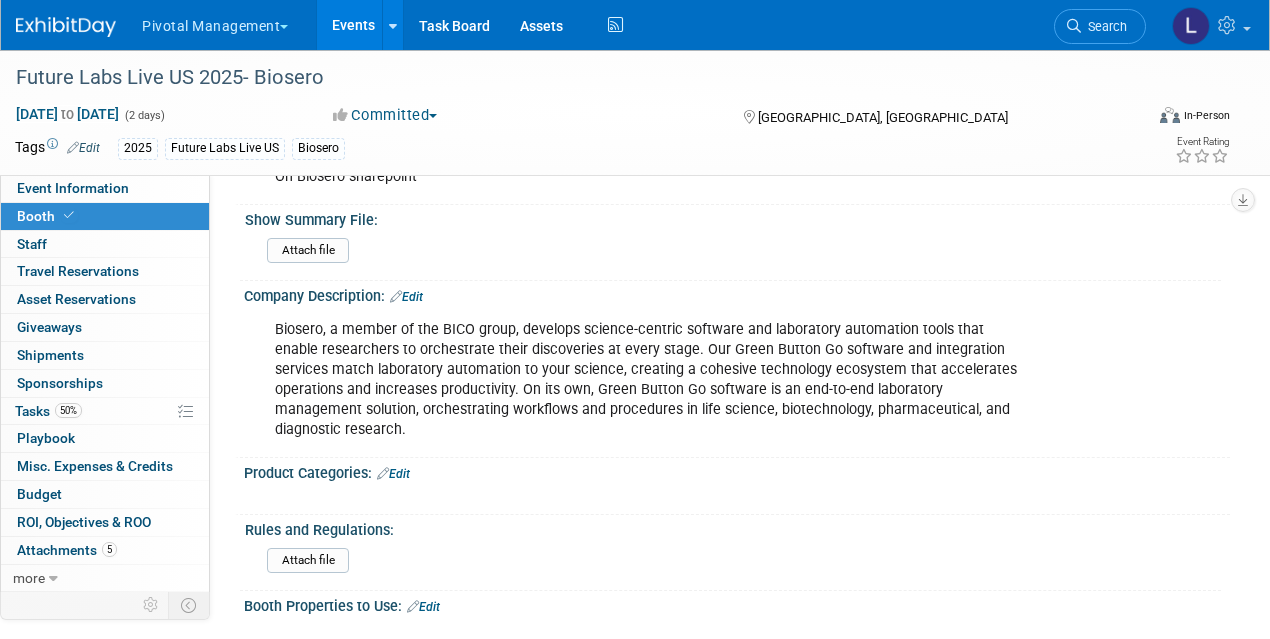 scroll, scrollTop: 0, scrollLeft: 0, axis: both 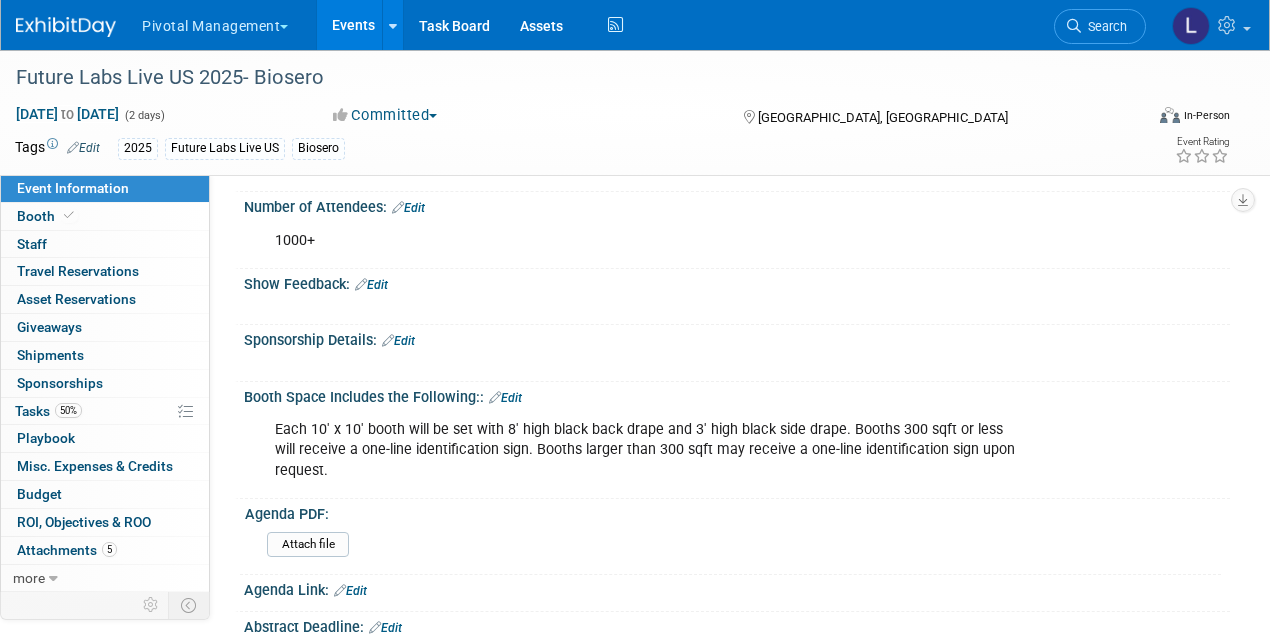 click on "Edit" at bounding box center (350, 591) 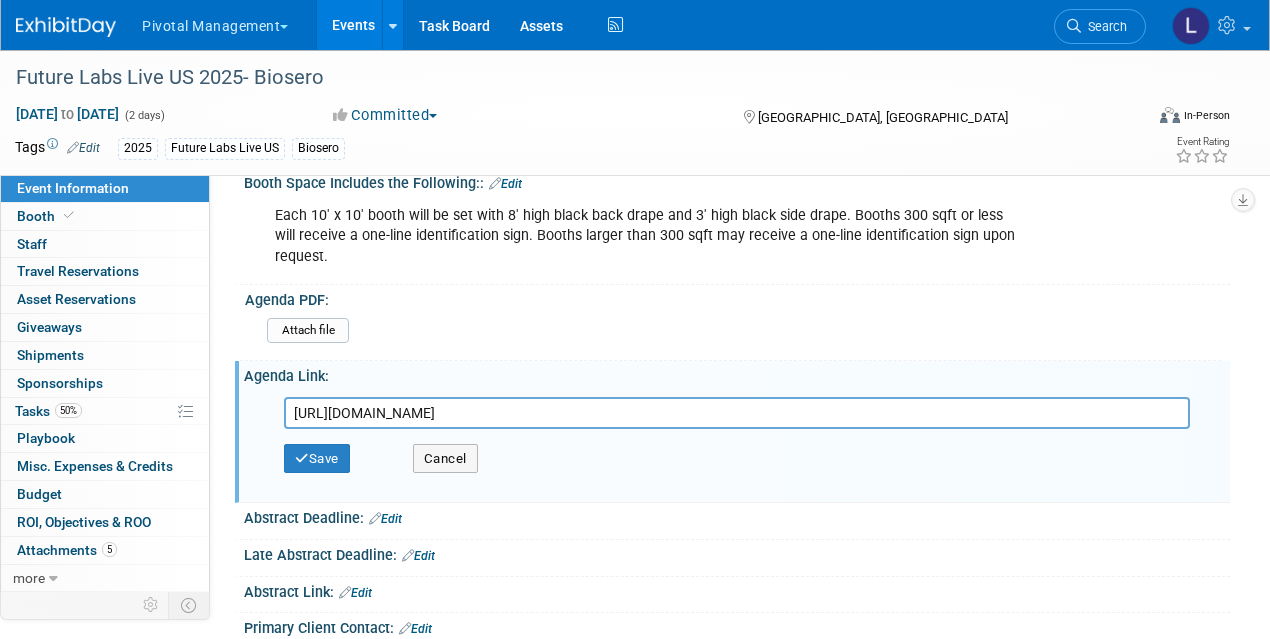 scroll, scrollTop: 576, scrollLeft: 0, axis: vertical 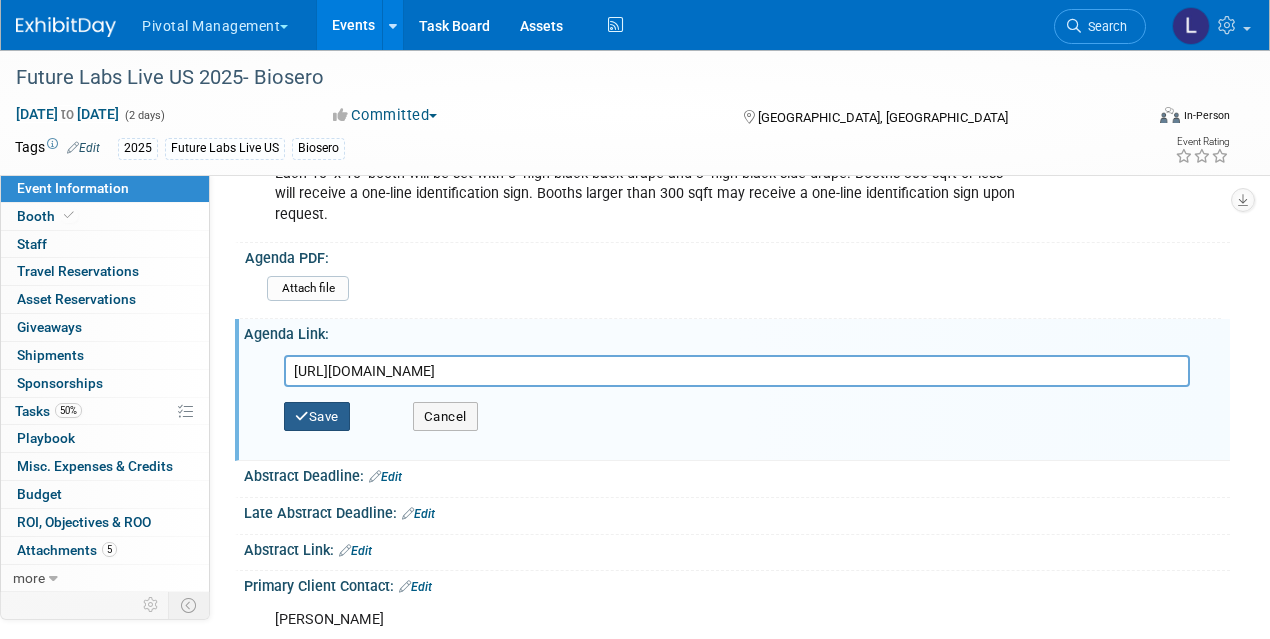 type on "[URL][DOMAIN_NAME]" 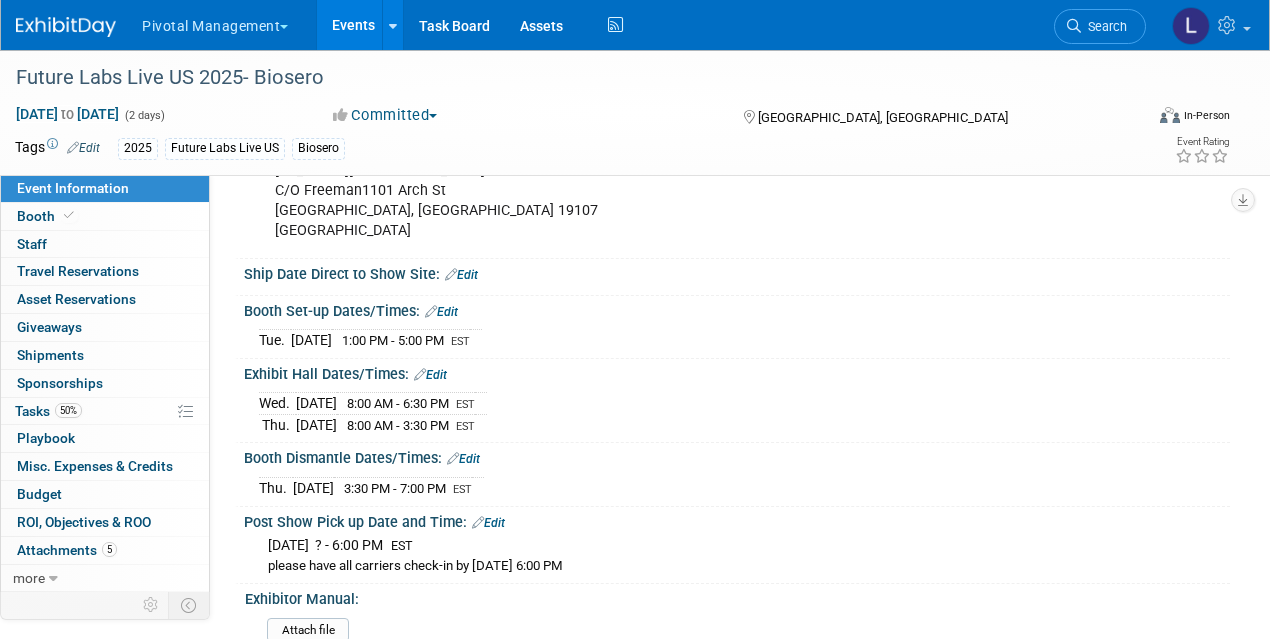 scroll, scrollTop: 2222, scrollLeft: 0, axis: vertical 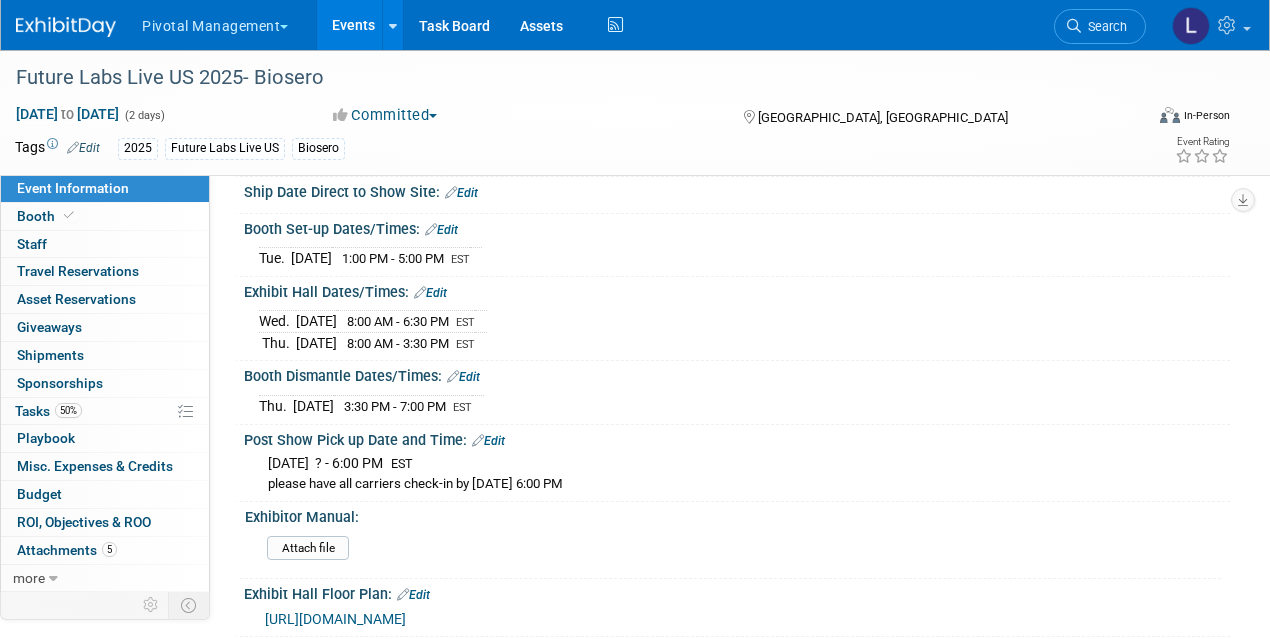 click on "Edit" at bounding box center (488, 441) 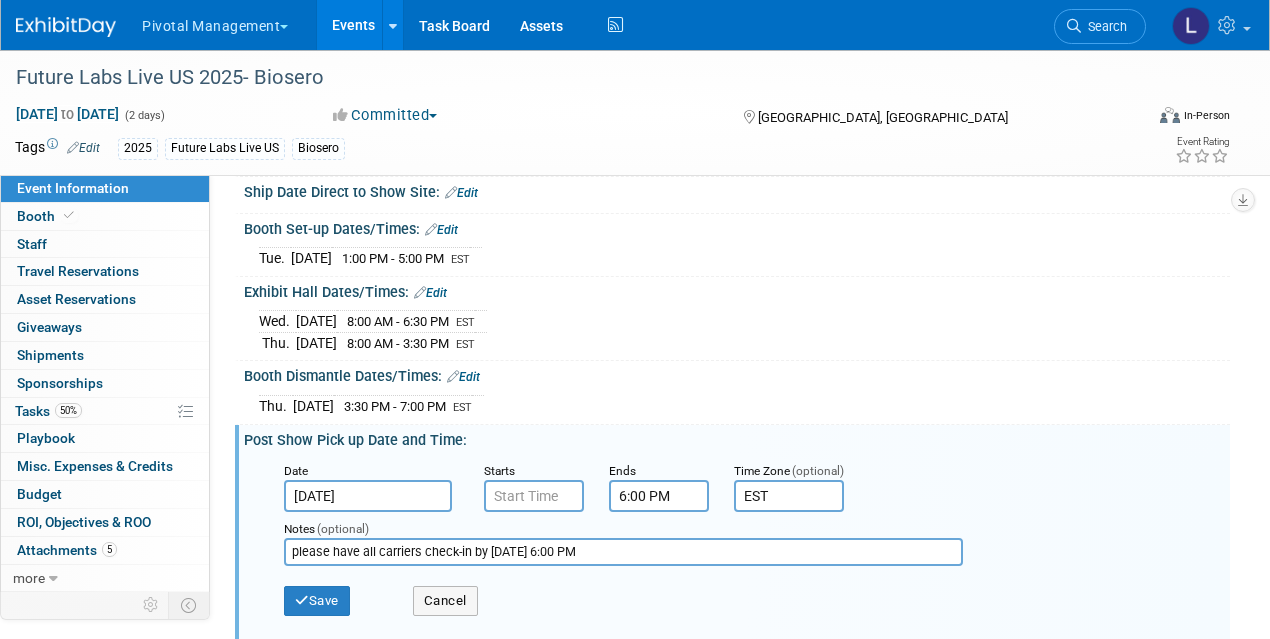 click on "[DATE]" at bounding box center [368, 496] 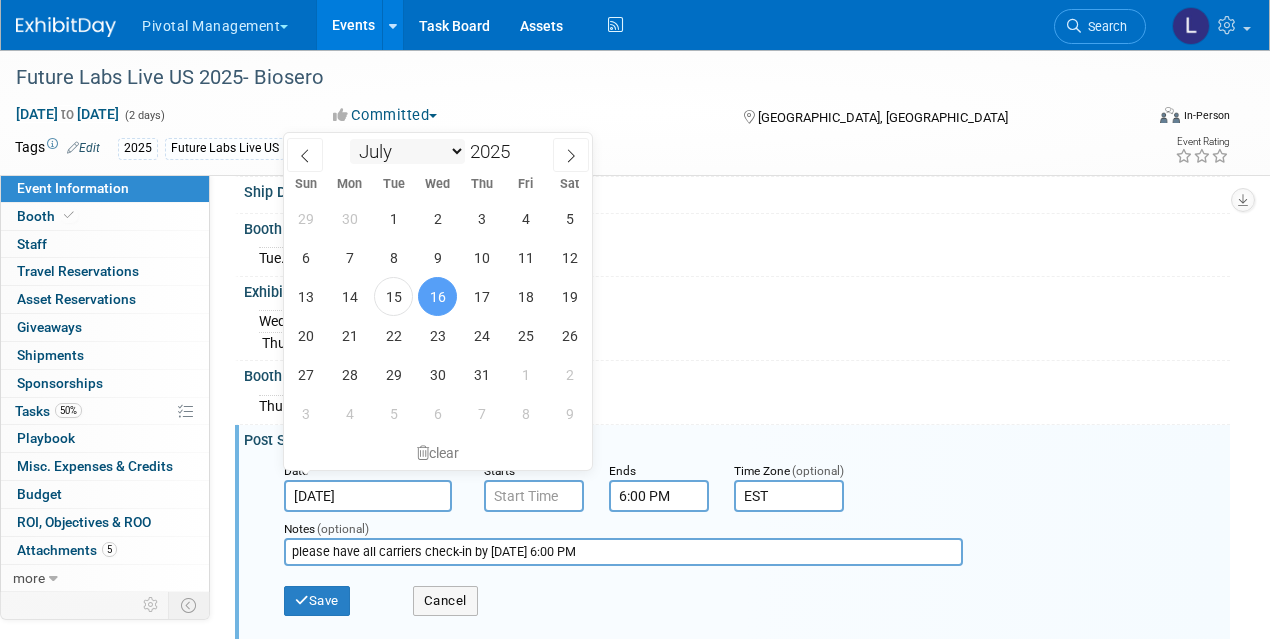 click on "January February March April May June July August September October November December" at bounding box center (407, 151) 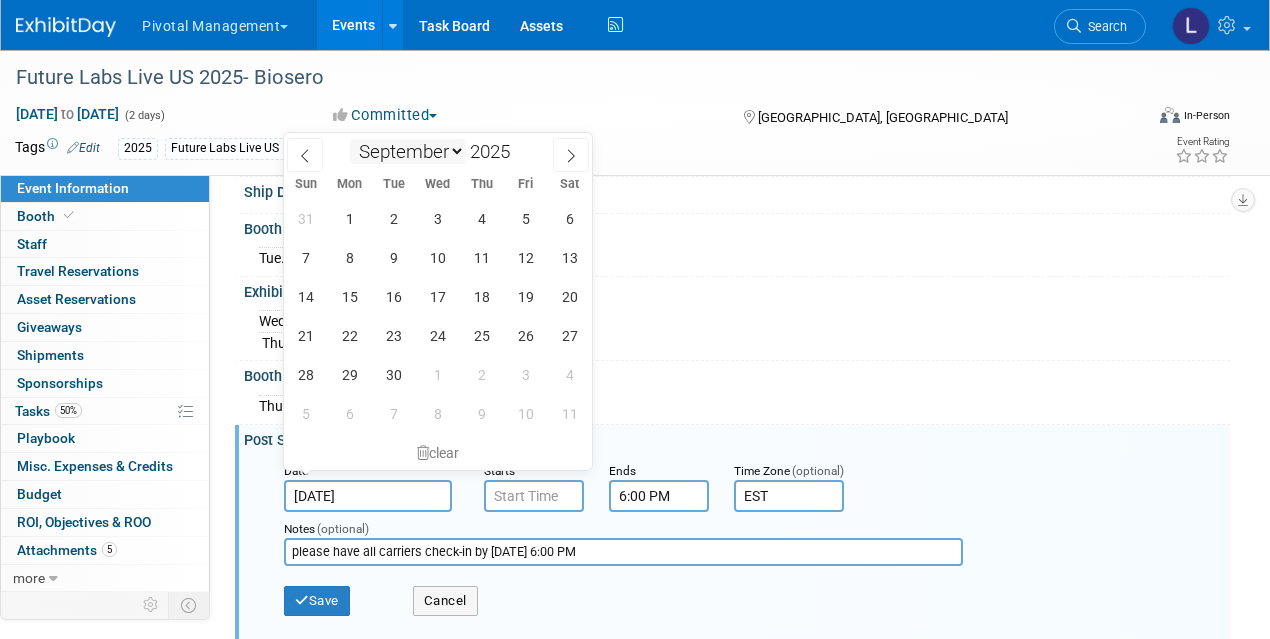 click on "January February March April May June July August September October November December" at bounding box center (407, 151) 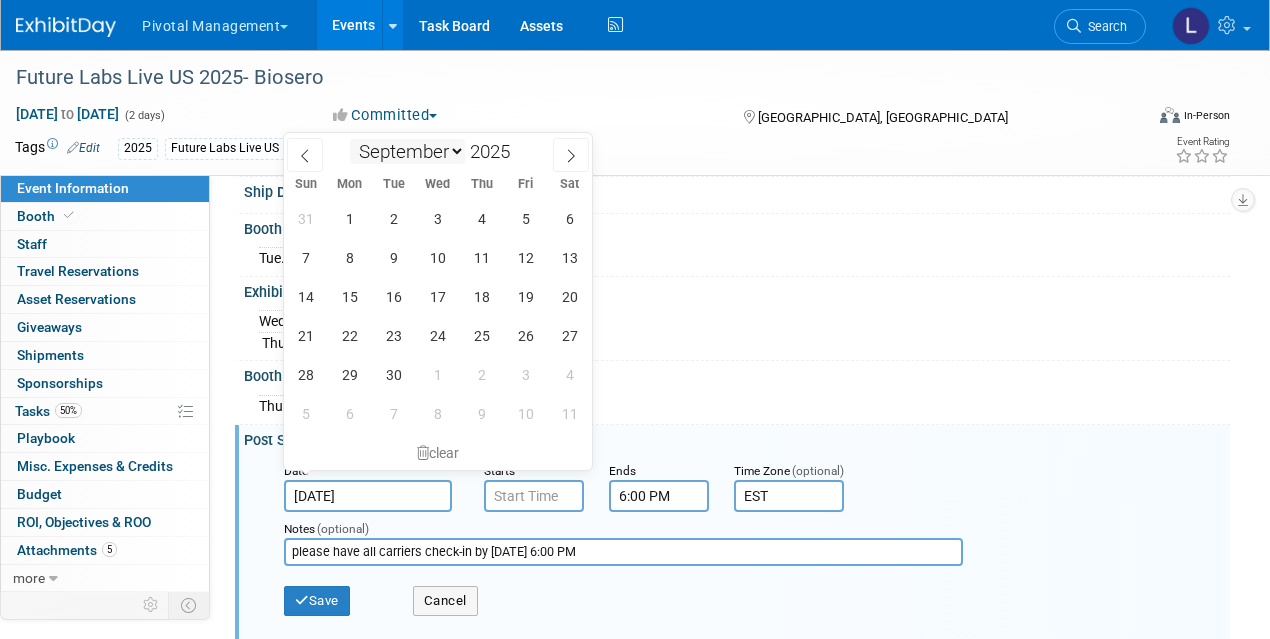 select on "9" 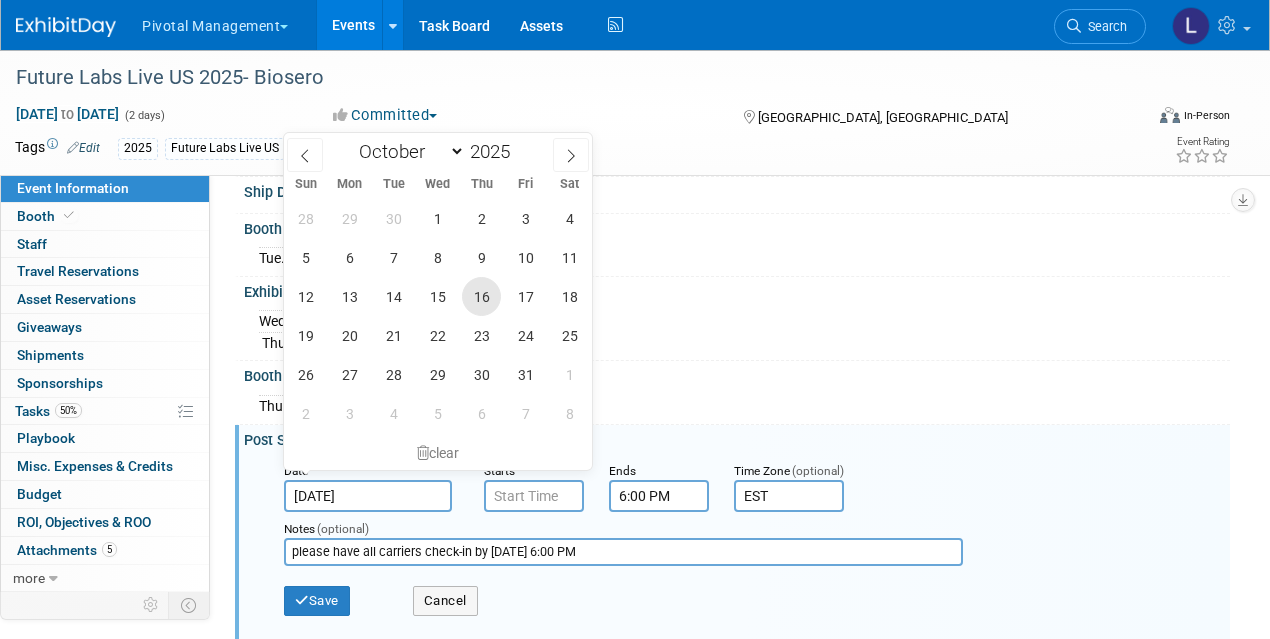 click on "16" at bounding box center (481, 296) 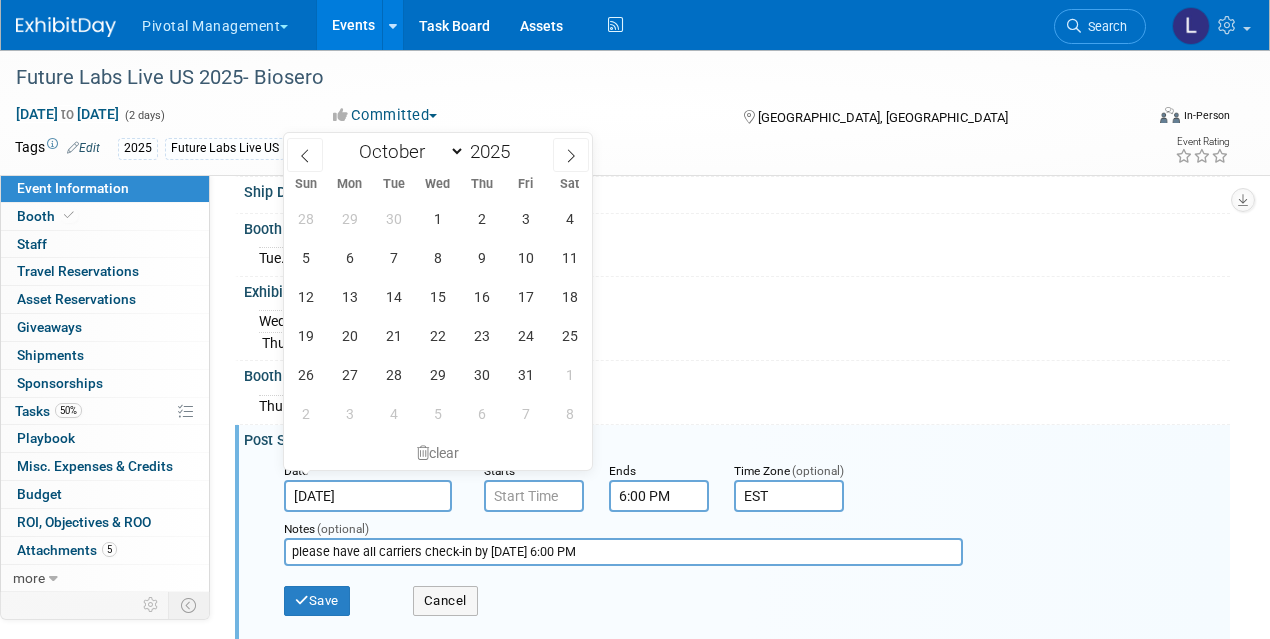 type on "[DATE]" 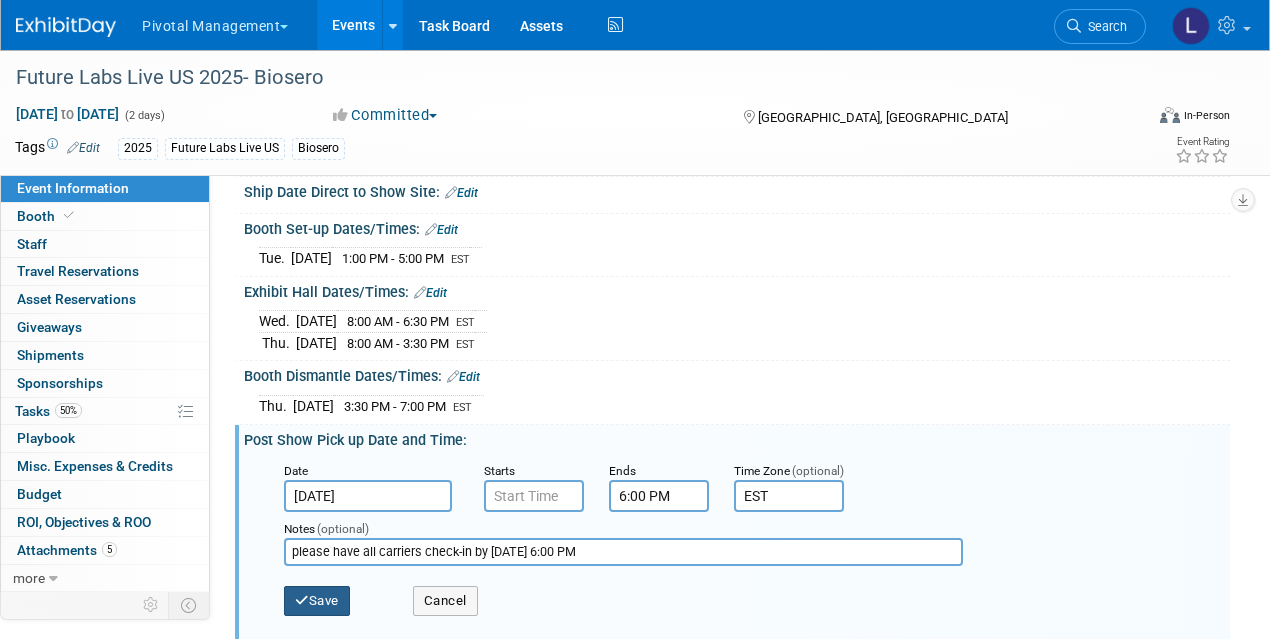 drag, startPoint x: 330, startPoint y: 583, endPoint x: 342, endPoint y: 577, distance: 13.416408 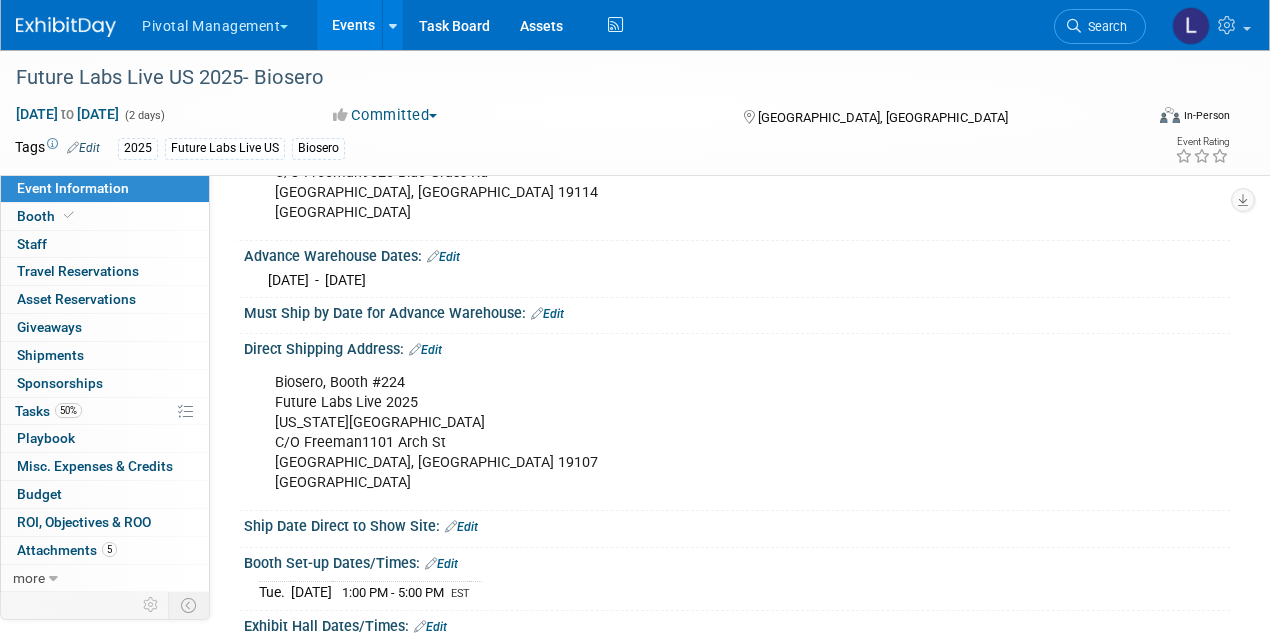 scroll, scrollTop: 1959, scrollLeft: 0, axis: vertical 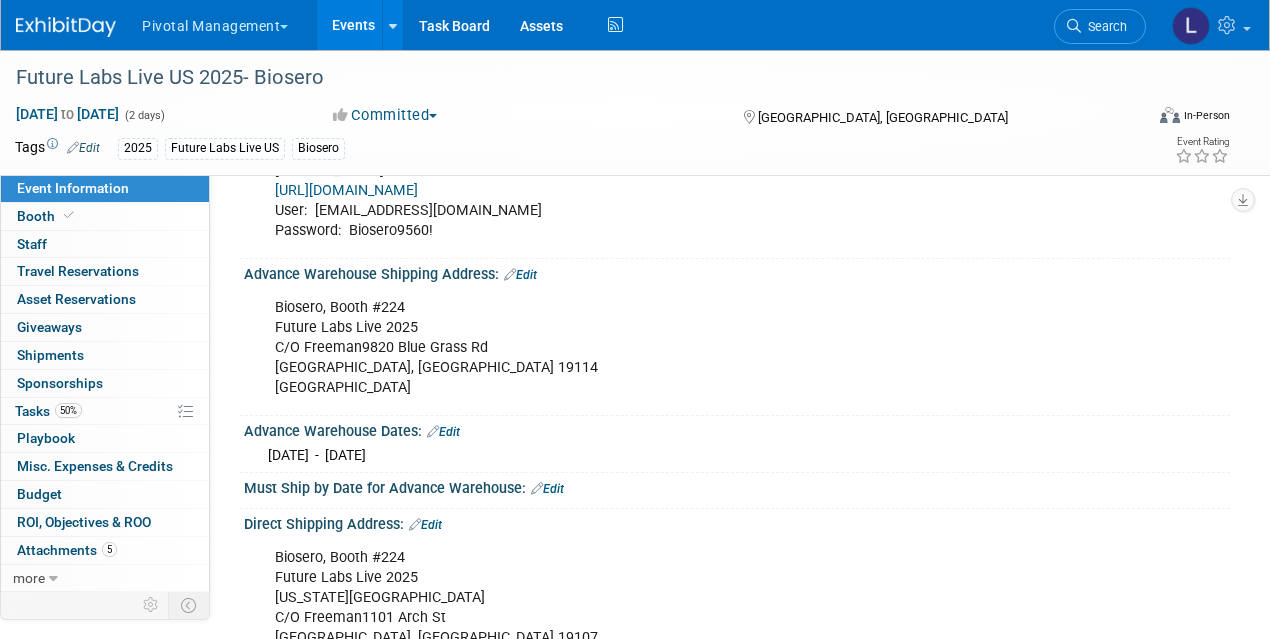 click on "Edit" at bounding box center (520, 275) 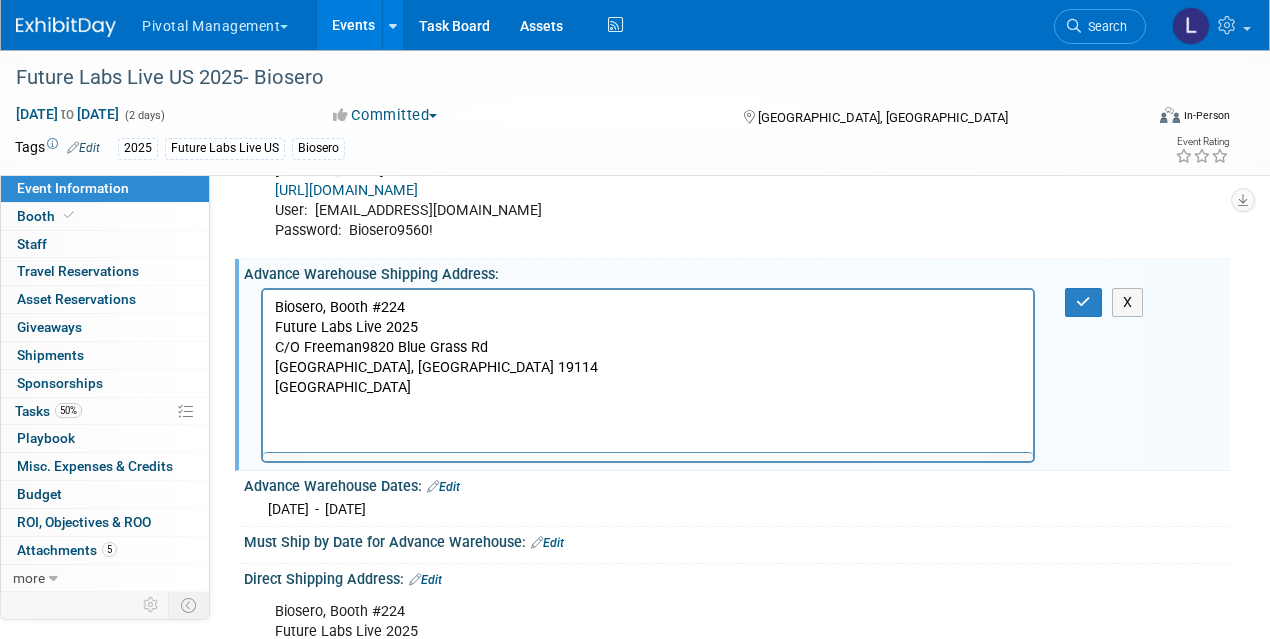 scroll, scrollTop: 0, scrollLeft: 0, axis: both 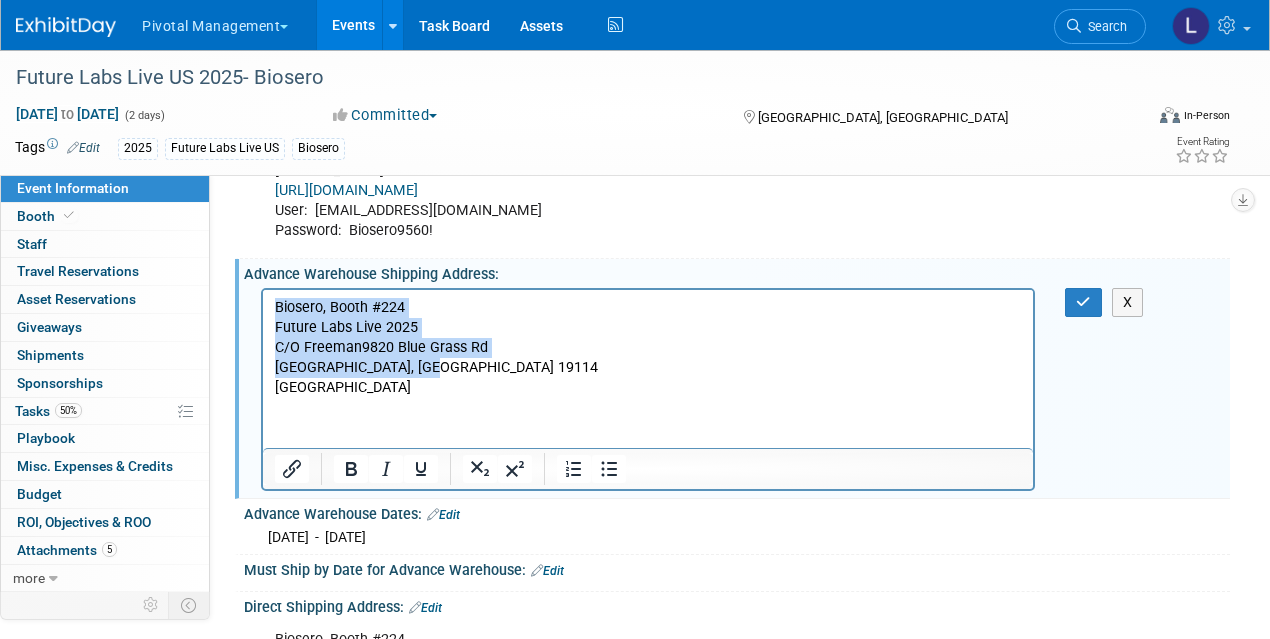 drag, startPoint x: 274, startPoint y: 303, endPoint x: 428, endPoint y: 371, distance: 168.34488 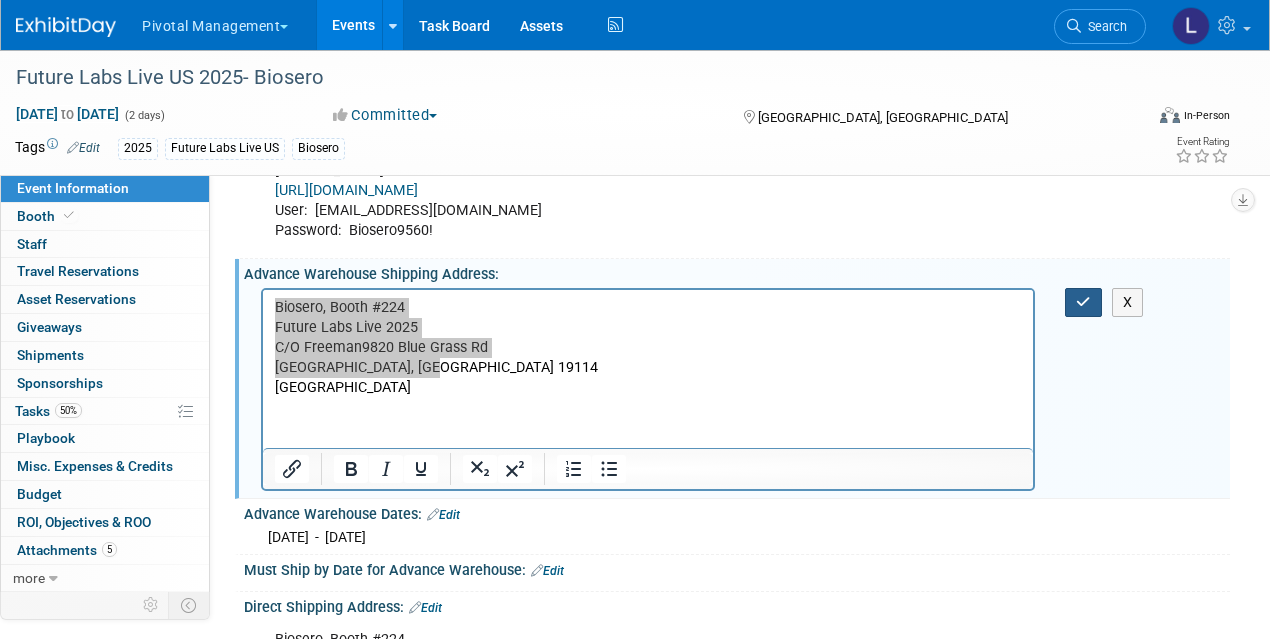 click at bounding box center (1083, 302) 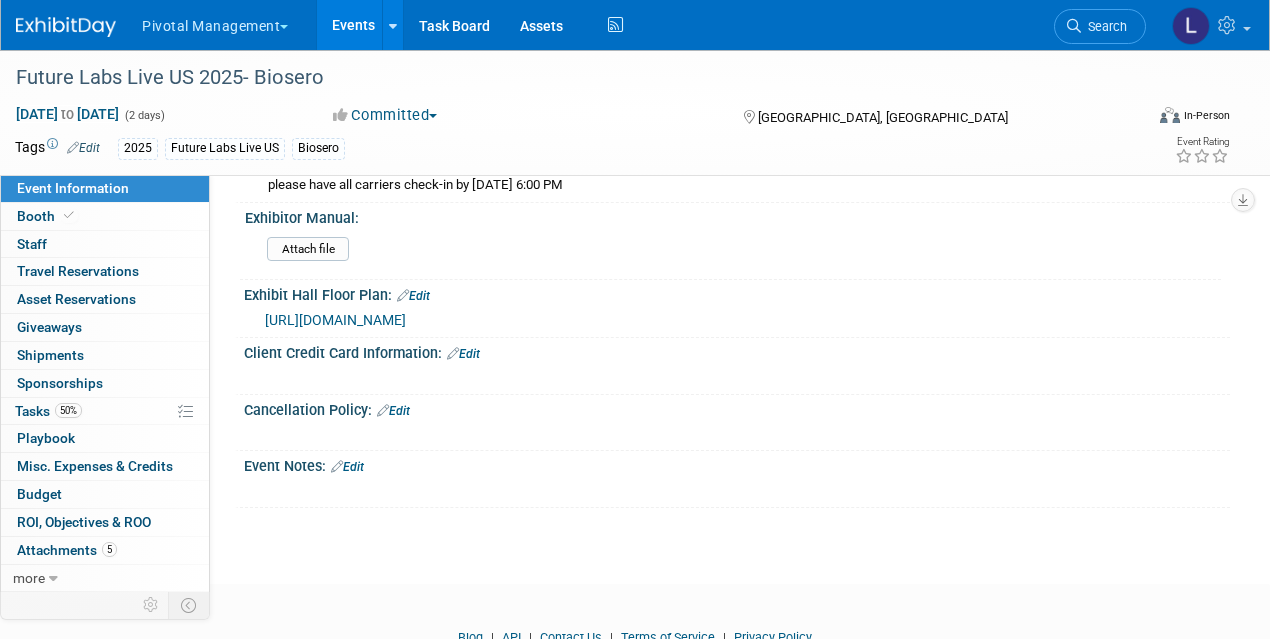 scroll, scrollTop: 2662, scrollLeft: 0, axis: vertical 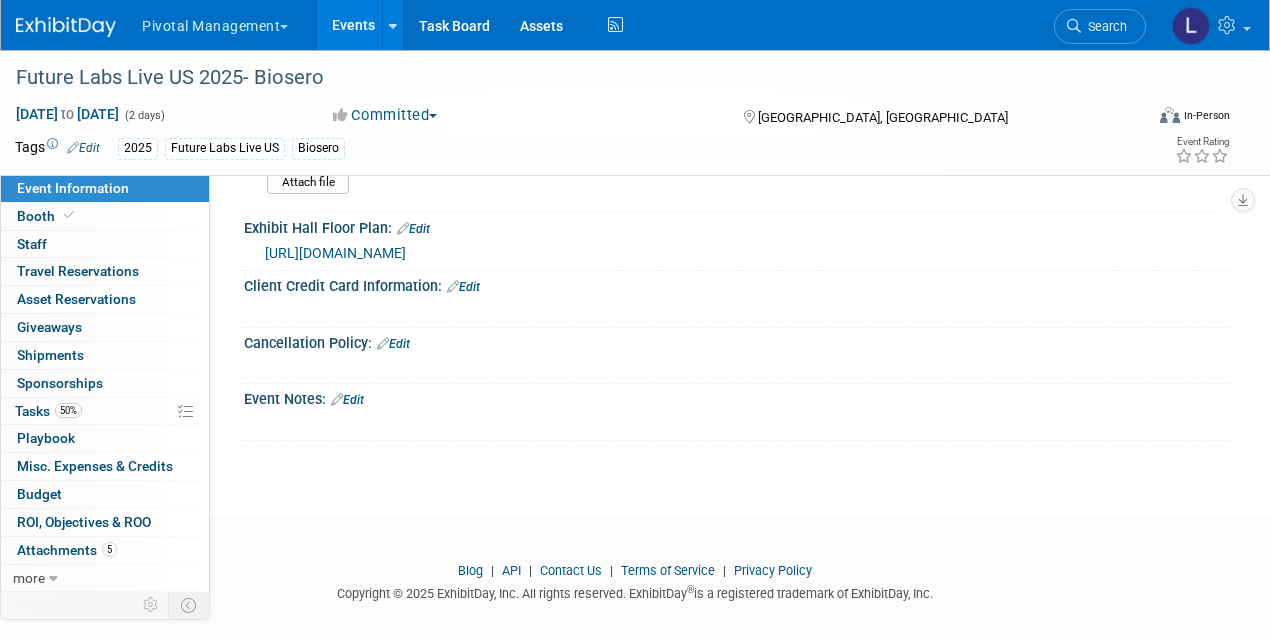 click on "[URL][DOMAIN_NAME]" at bounding box center (335, 253) 